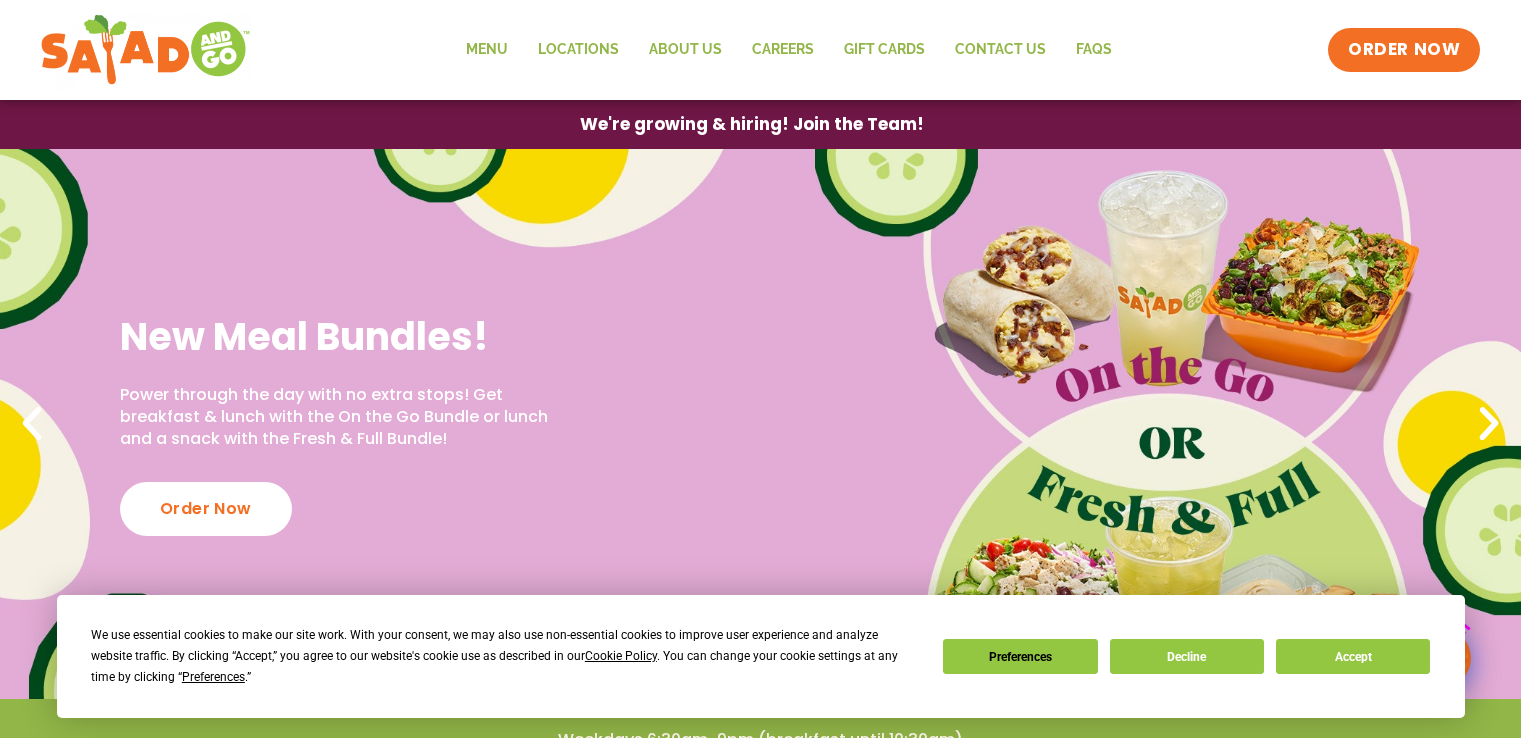 scroll, scrollTop: 0, scrollLeft: 0, axis: both 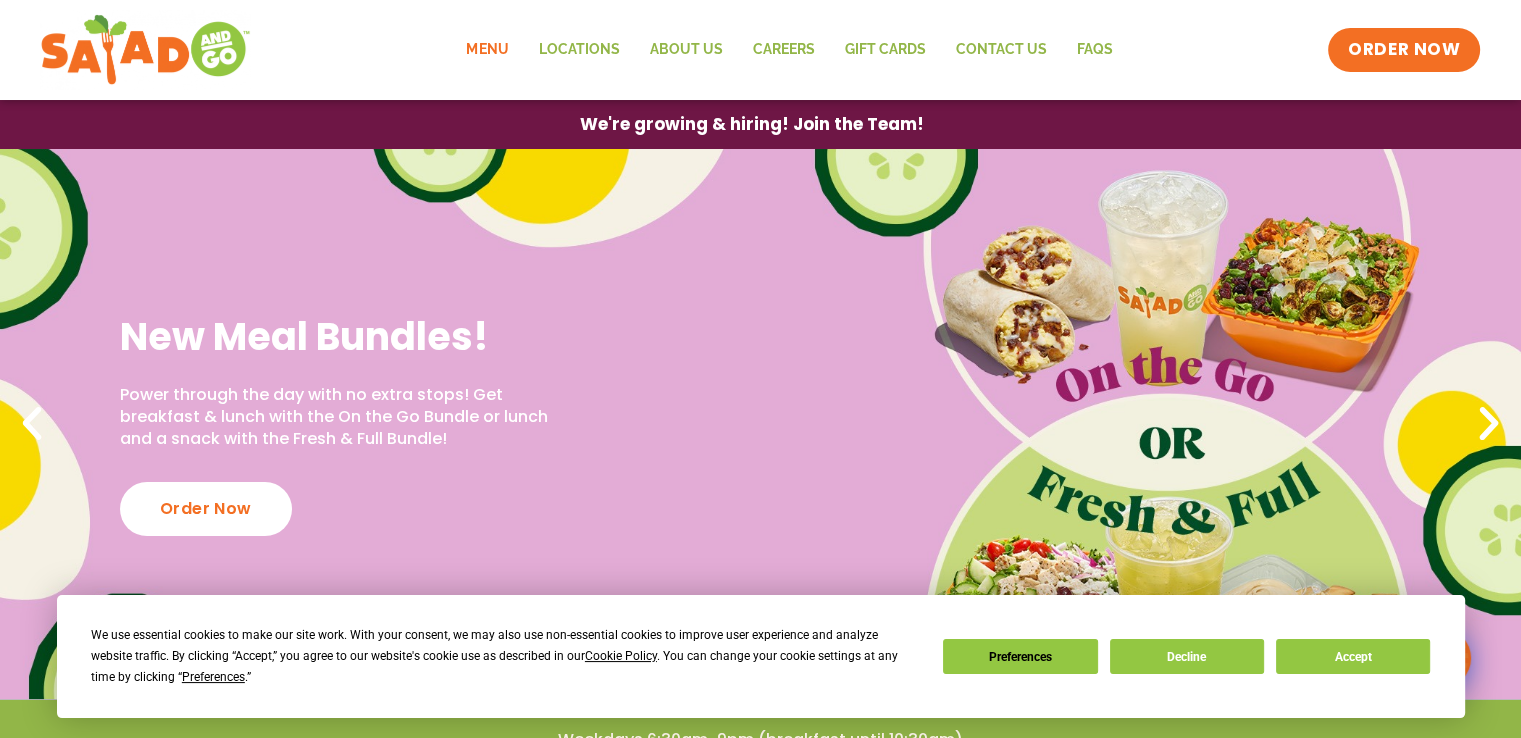 click on "Menu" 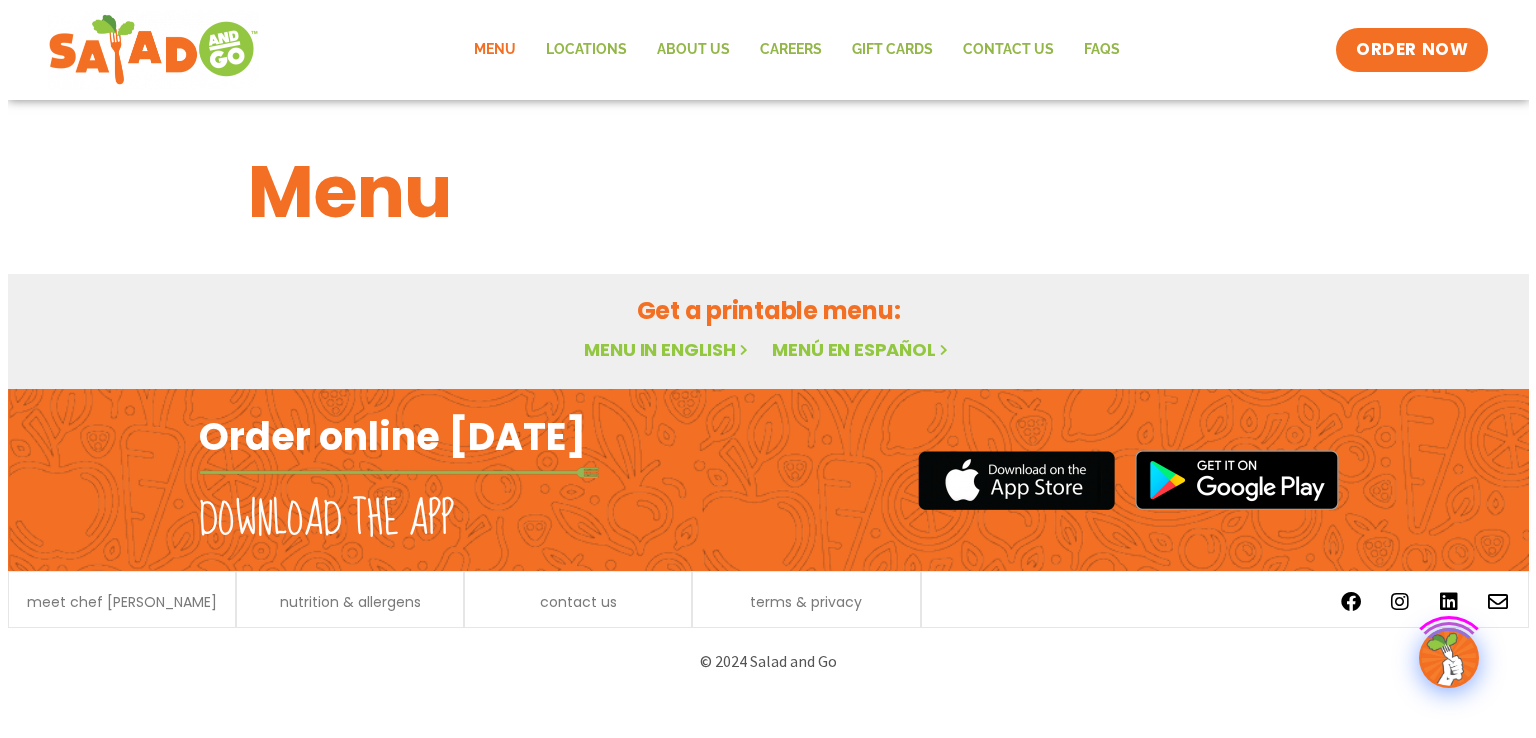 scroll, scrollTop: 0, scrollLeft: 0, axis: both 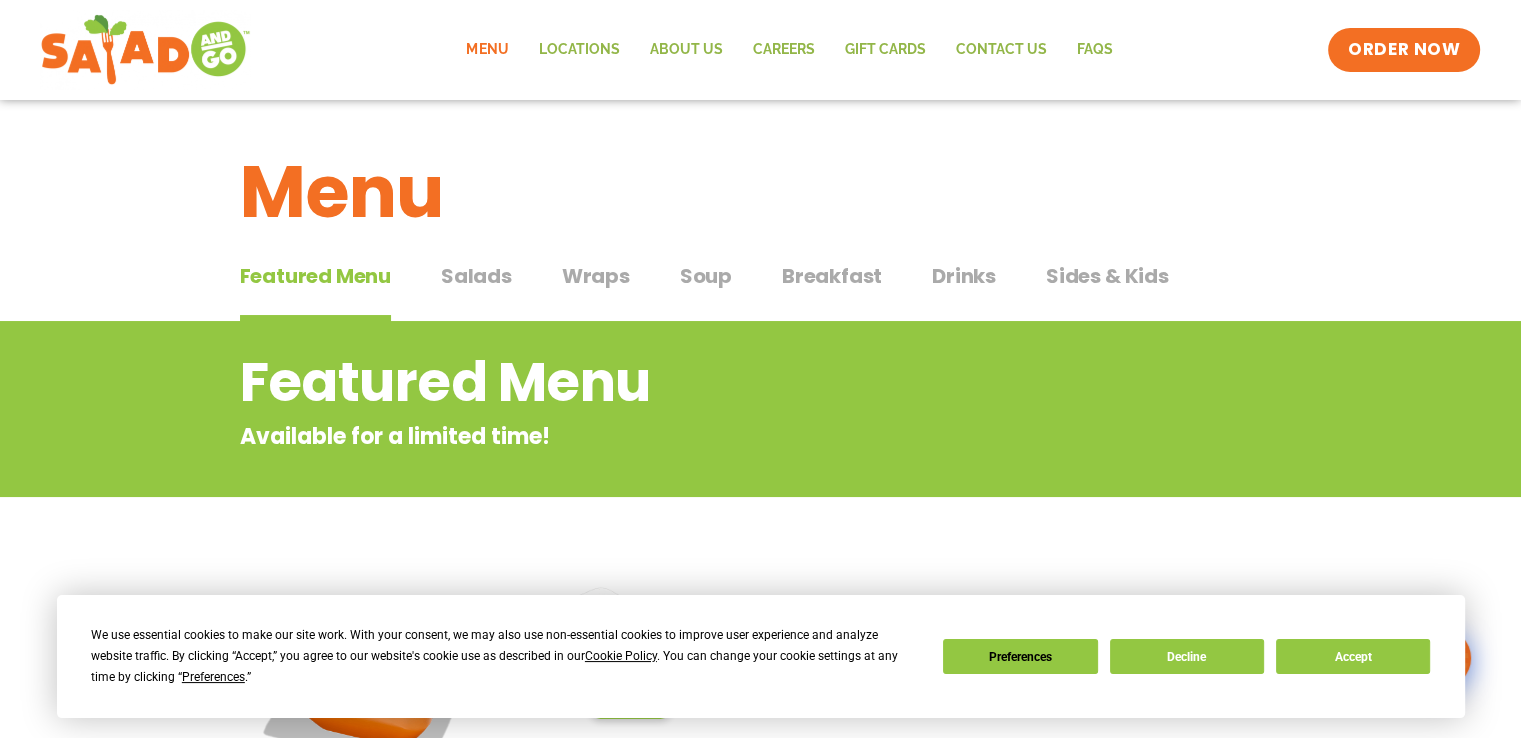 click on "Wraps" at bounding box center (596, 276) 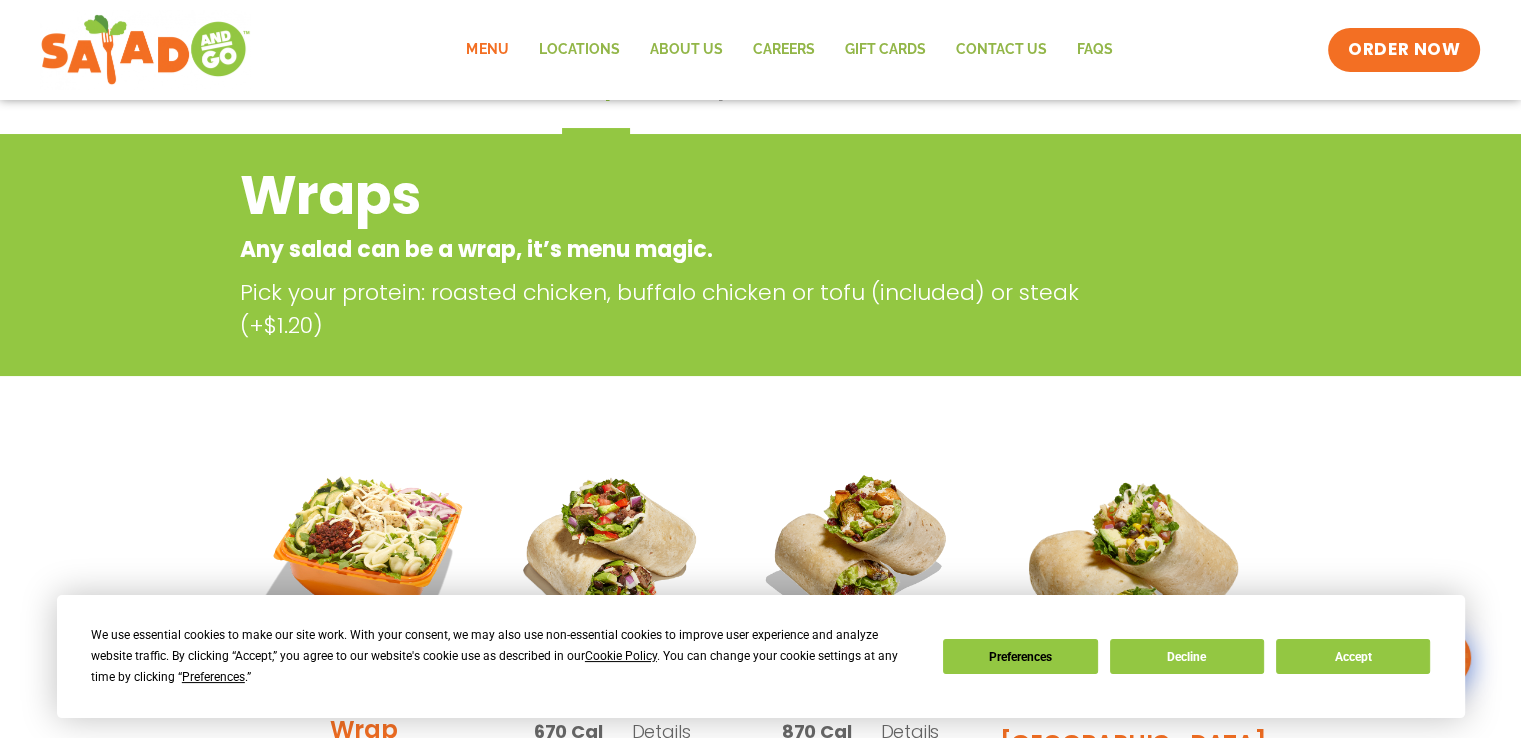 scroll, scrollTop: 200, scrollLeft: 0, axis: vertical 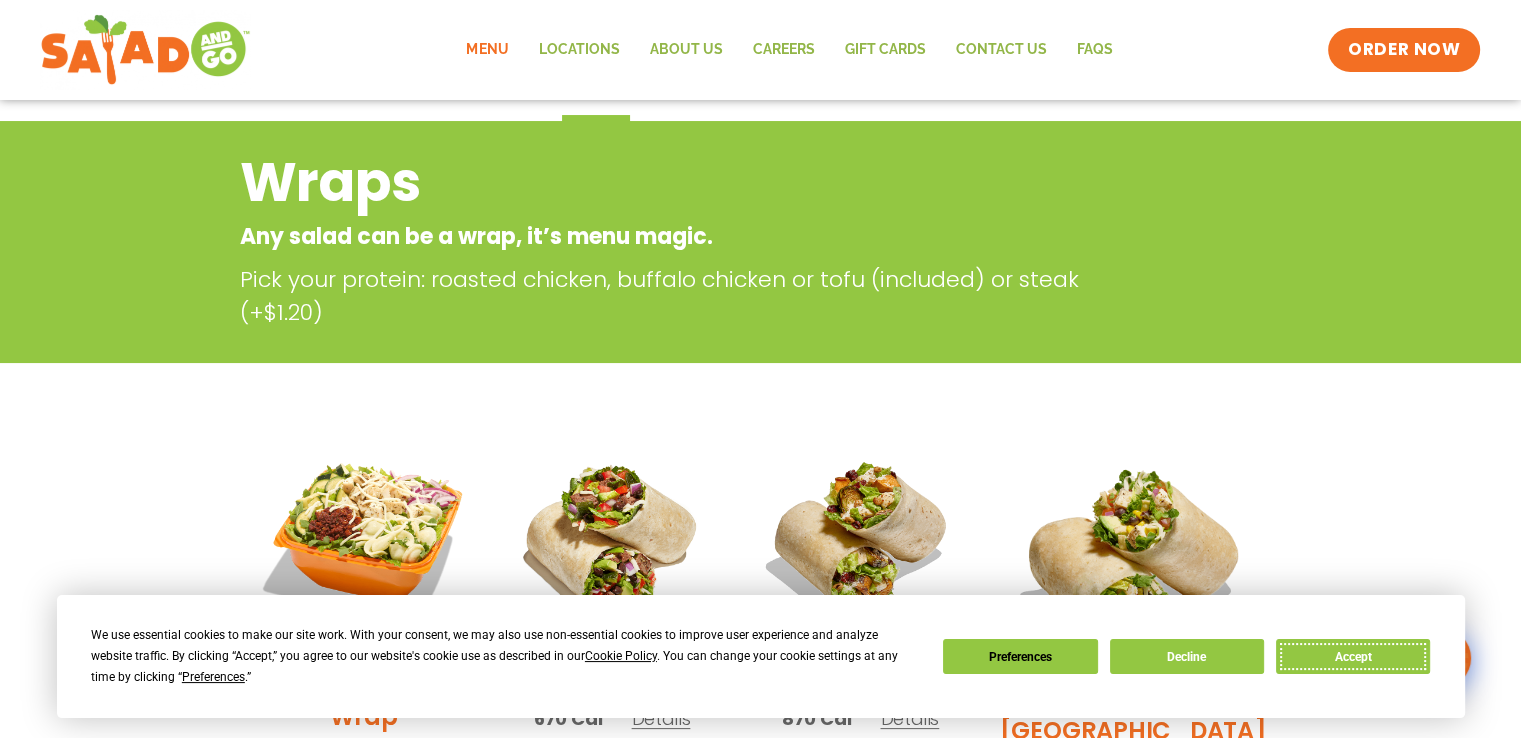 click on "Accept" at bounding box center [1353, 656] 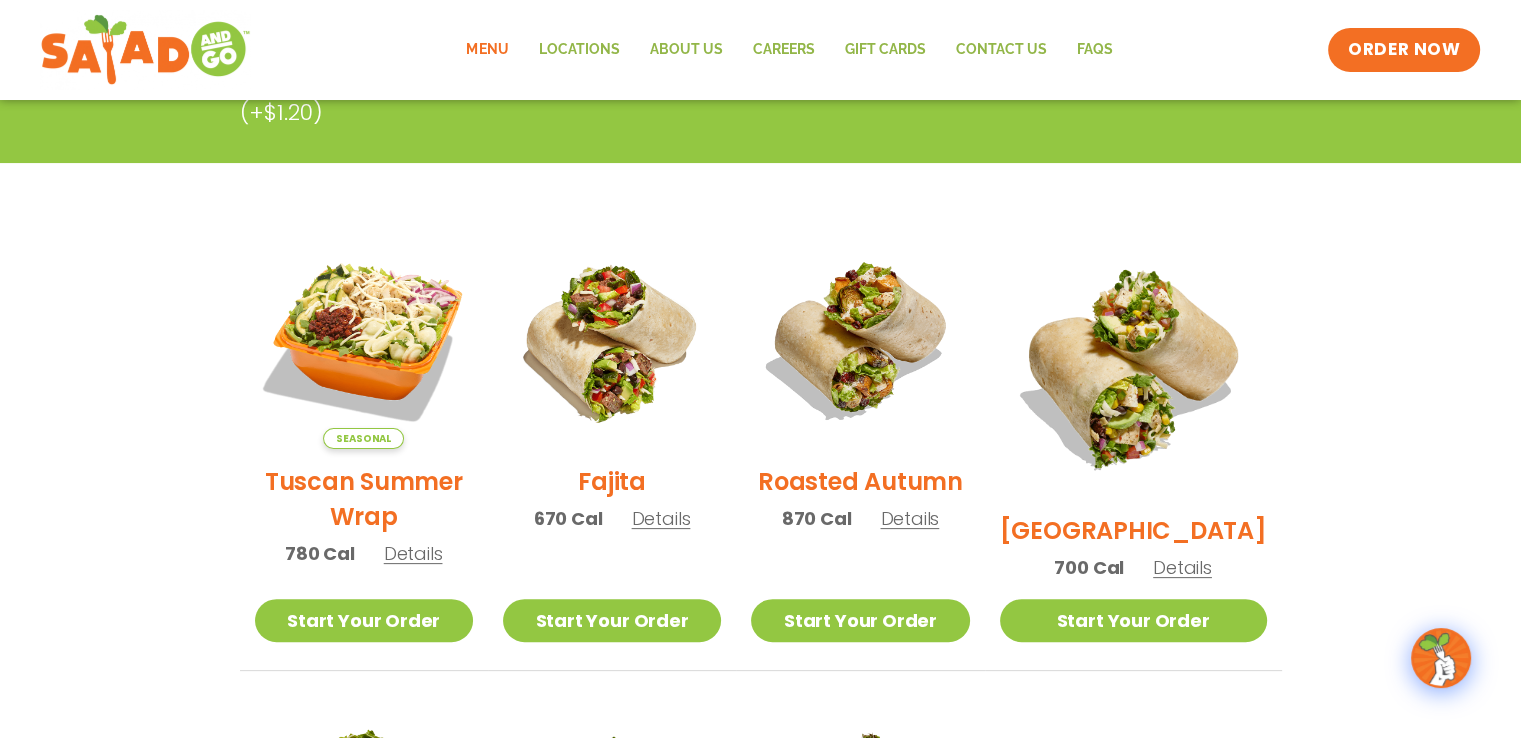 scroll, scrollTop: 0, scrollLeft: 0, axis: both 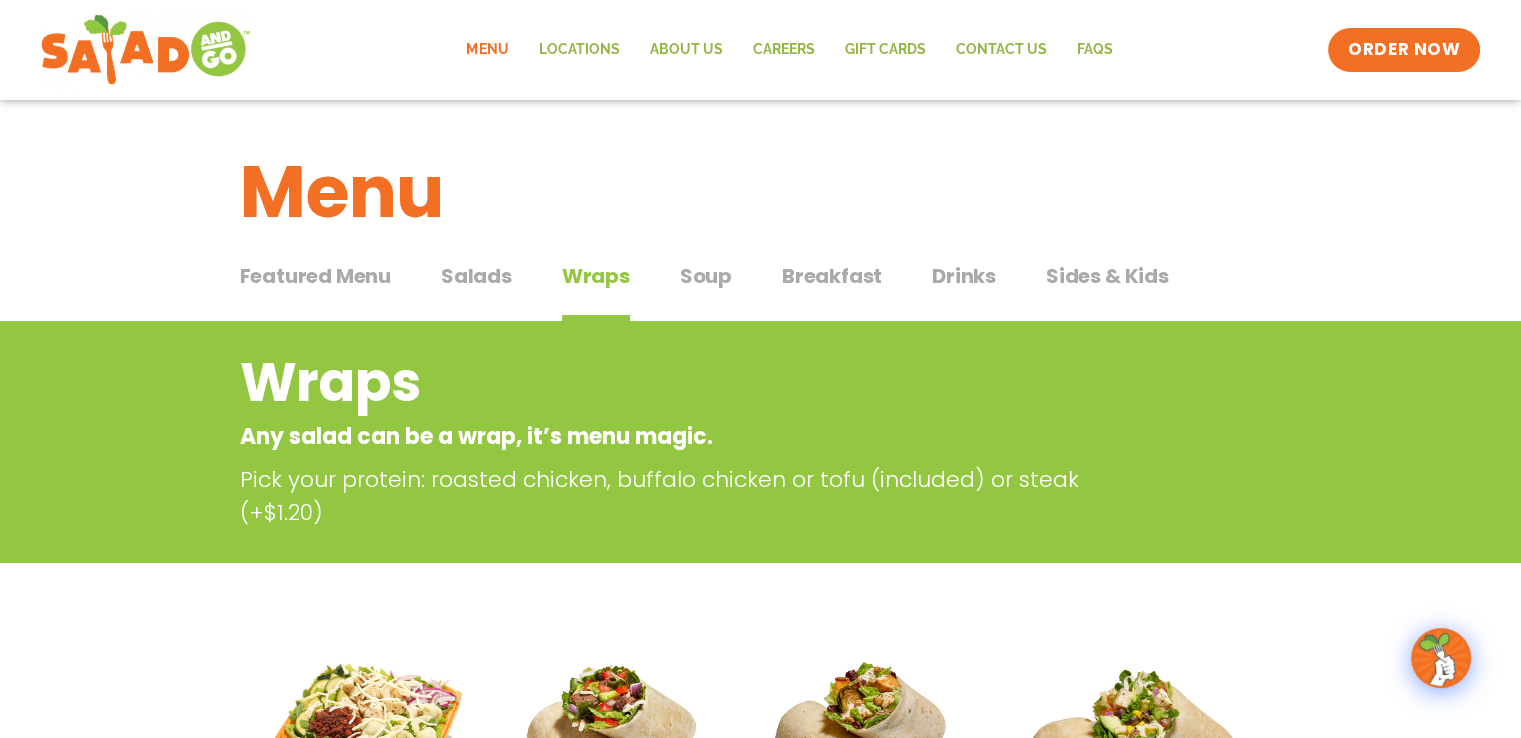 click on "Soup" at bounding box center (706, 276) 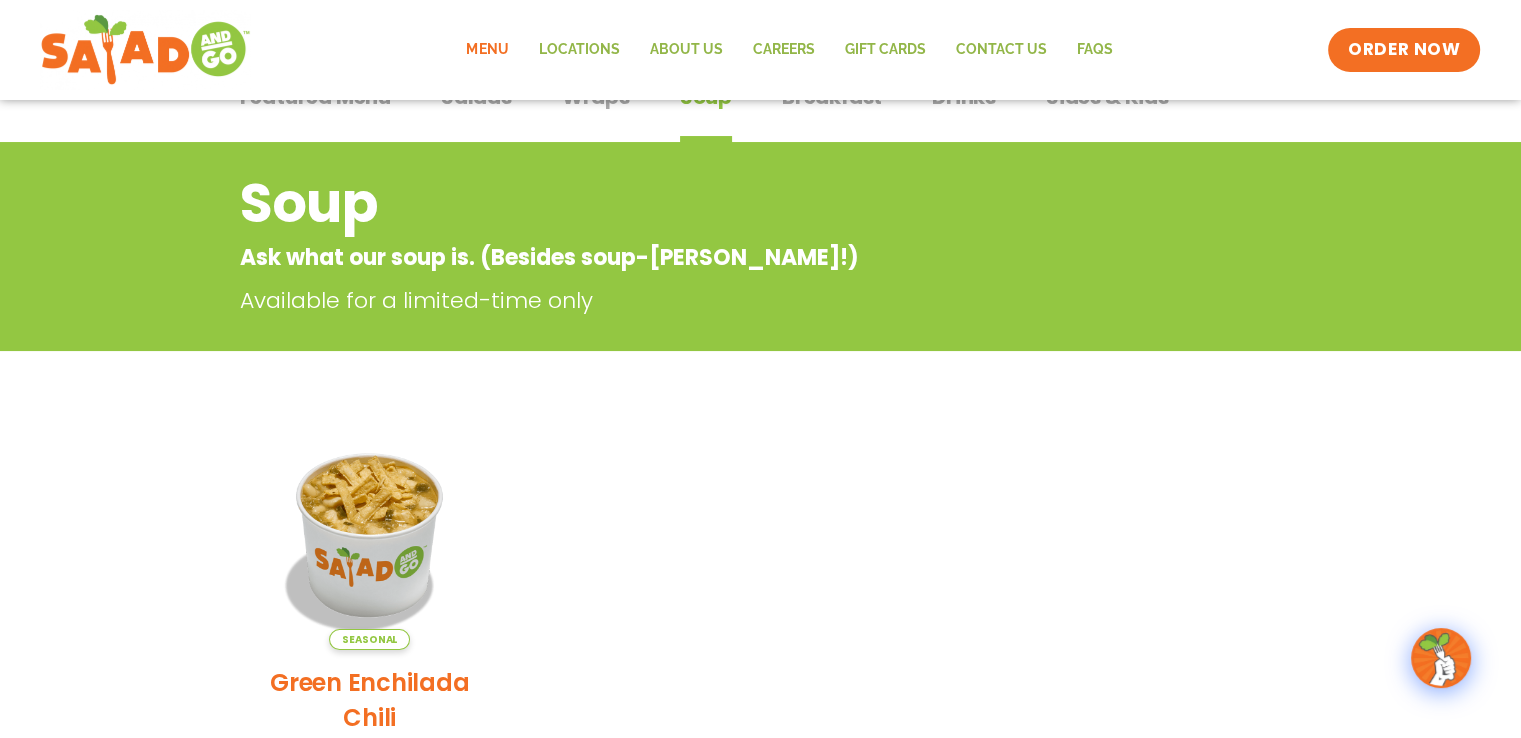 scroll, scrollTop: 0, scrollLeft: 0, axis: both 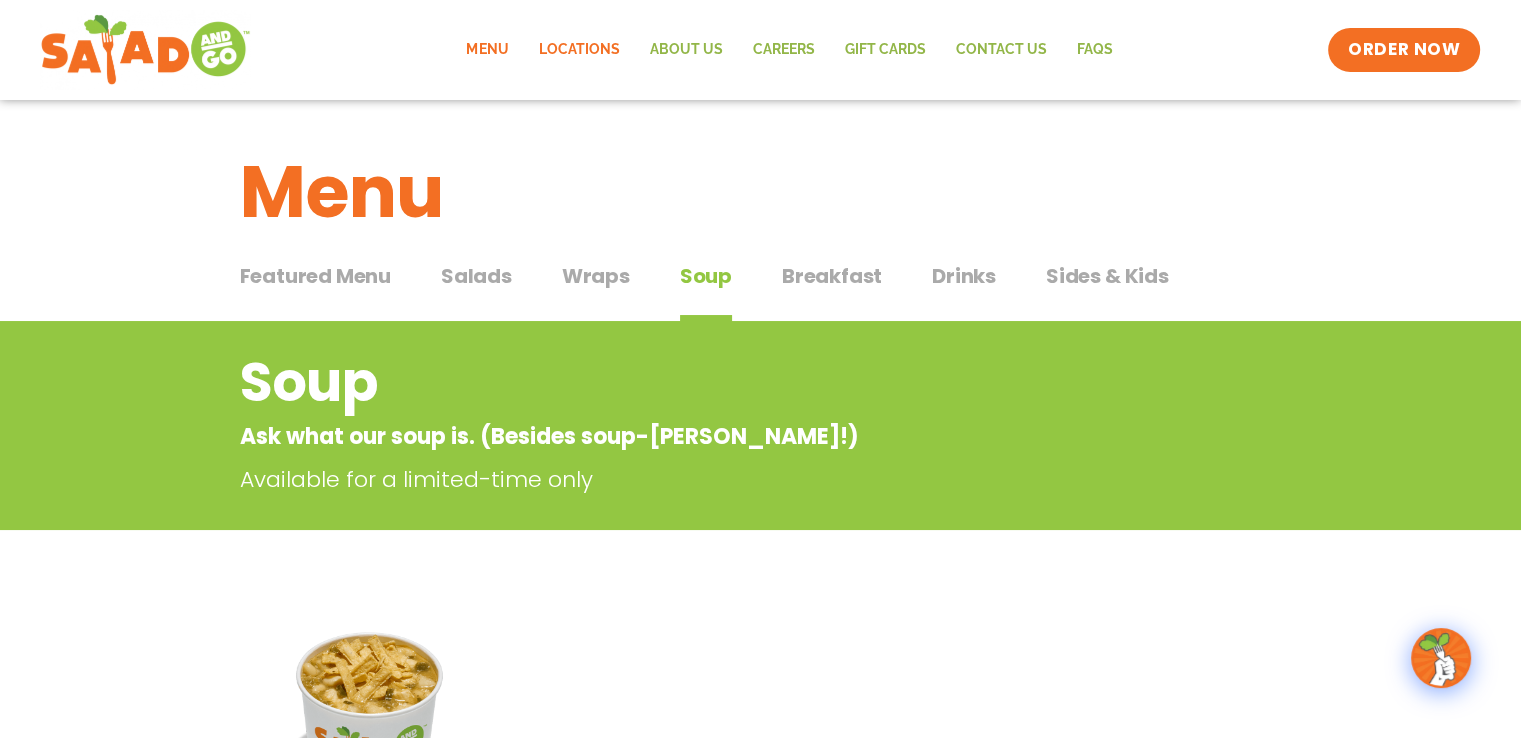 click on "Locations" 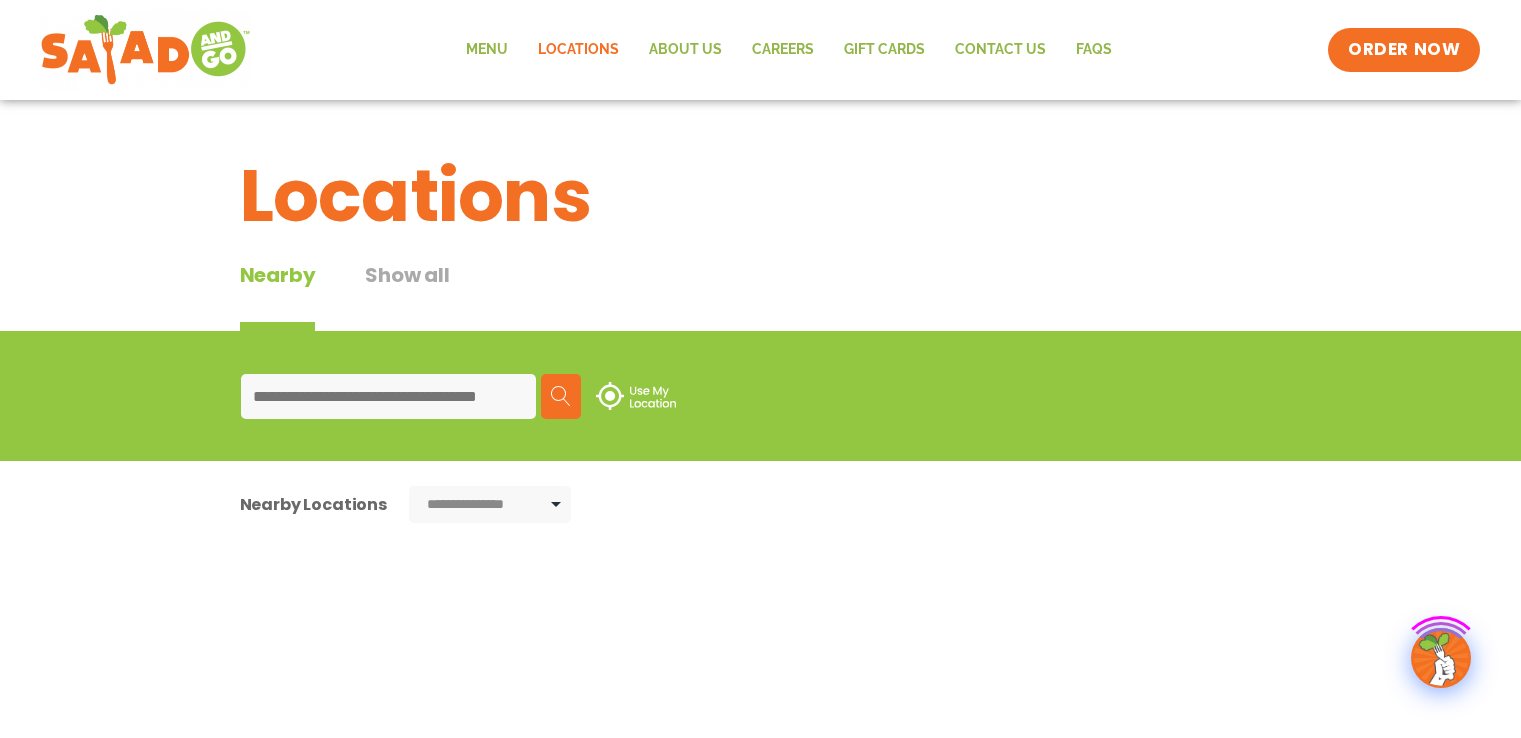 scroll, scrollTop: 0, scrollLeft: 0, axis: both 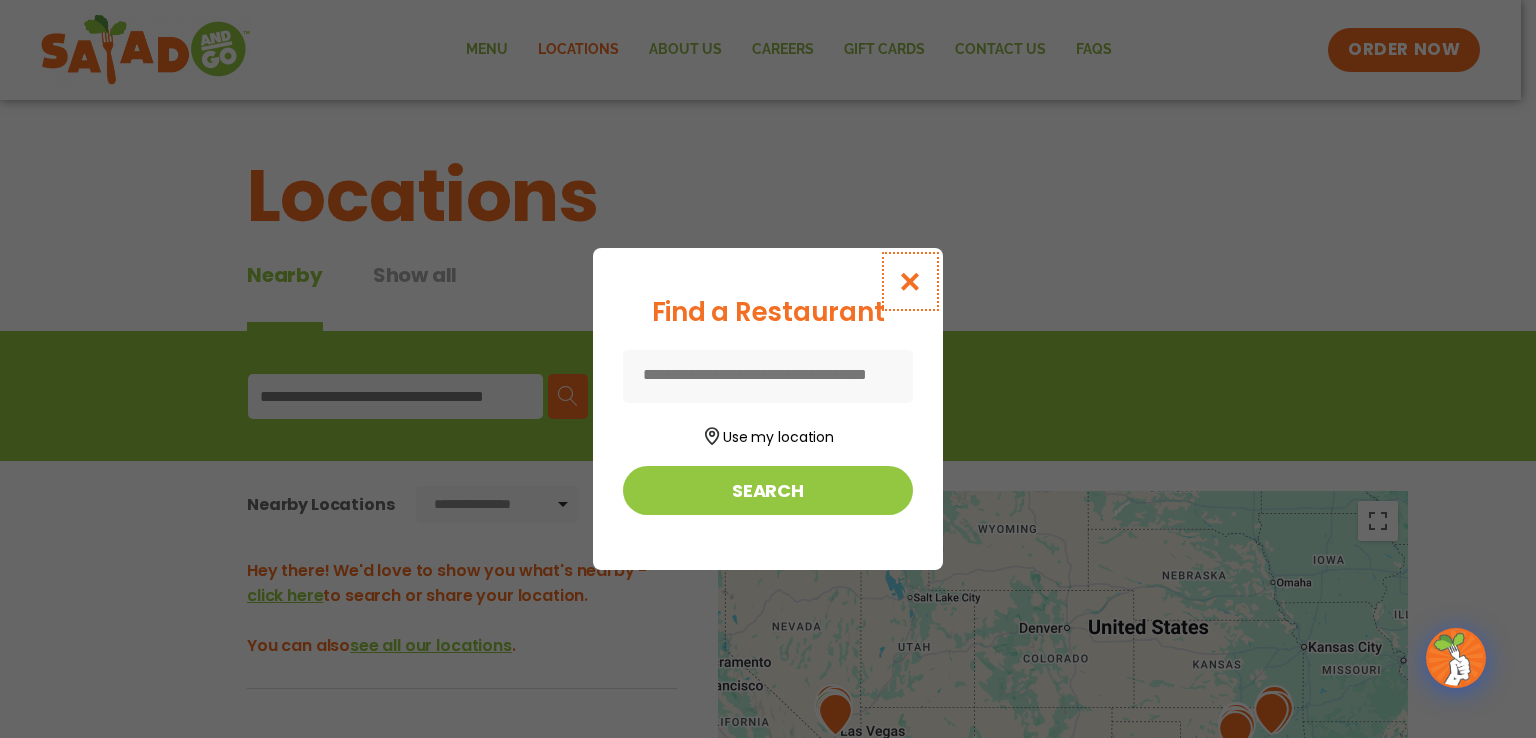 click at bounding box center (910, 281) 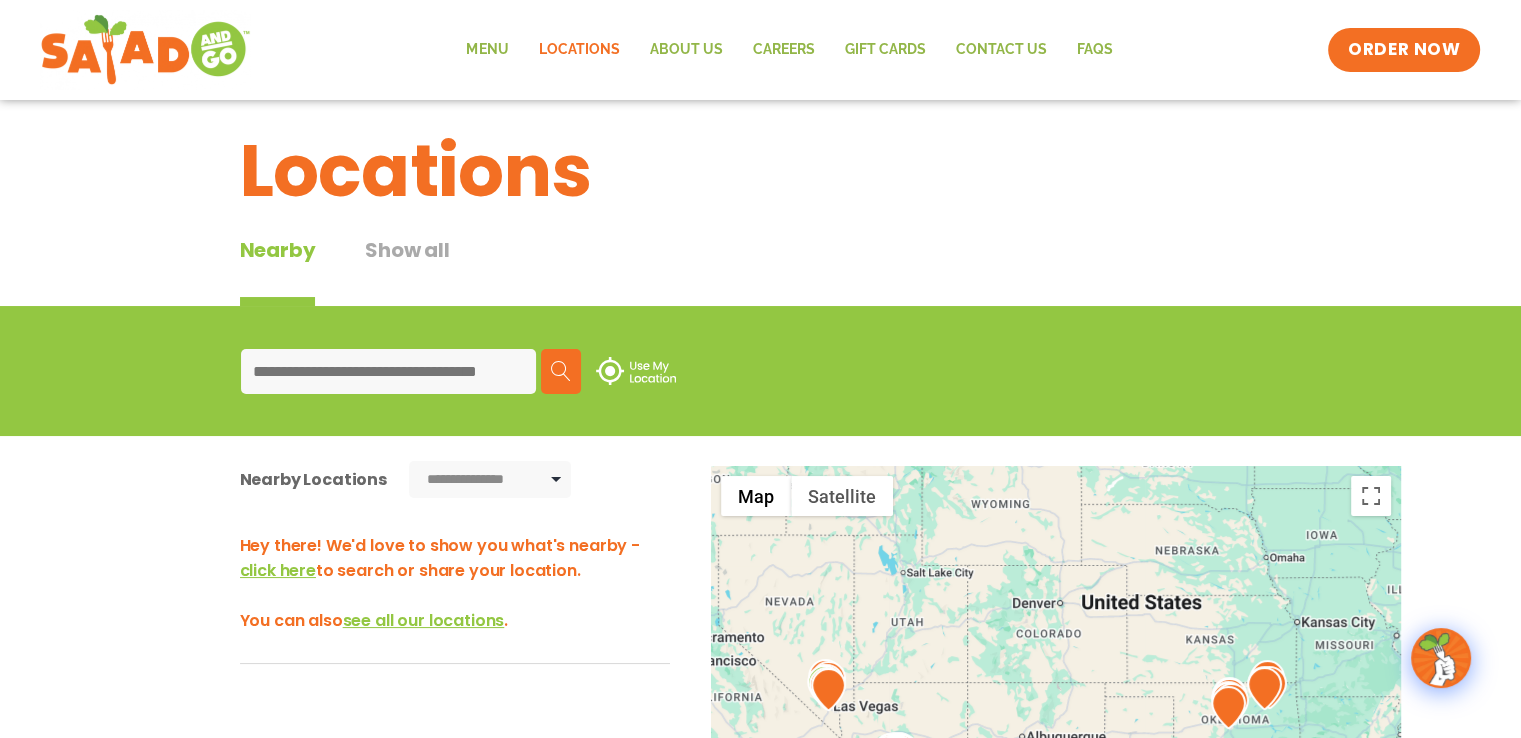 scroll, scrollTop: 0, scrollLeft: 0, axis: both 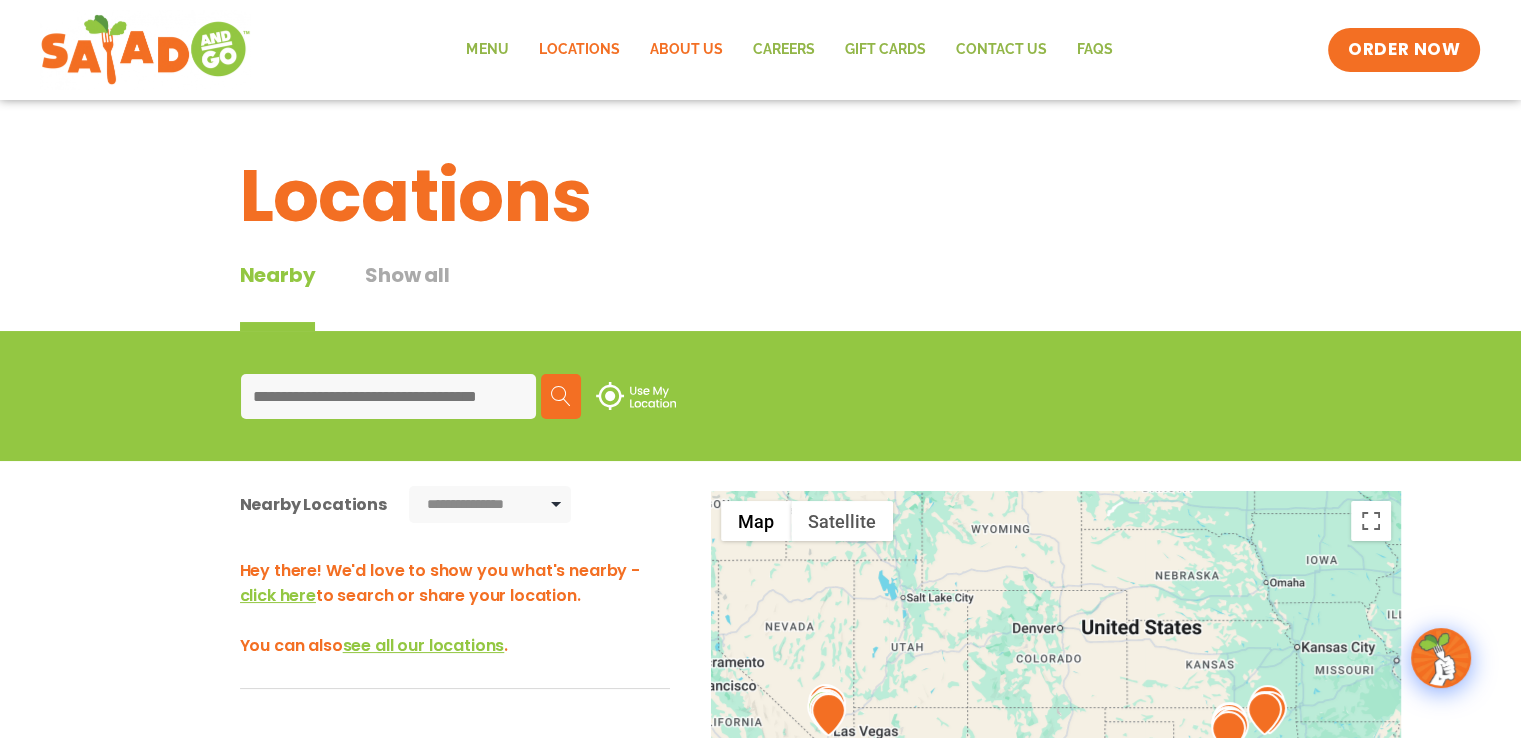 click on "About Us" 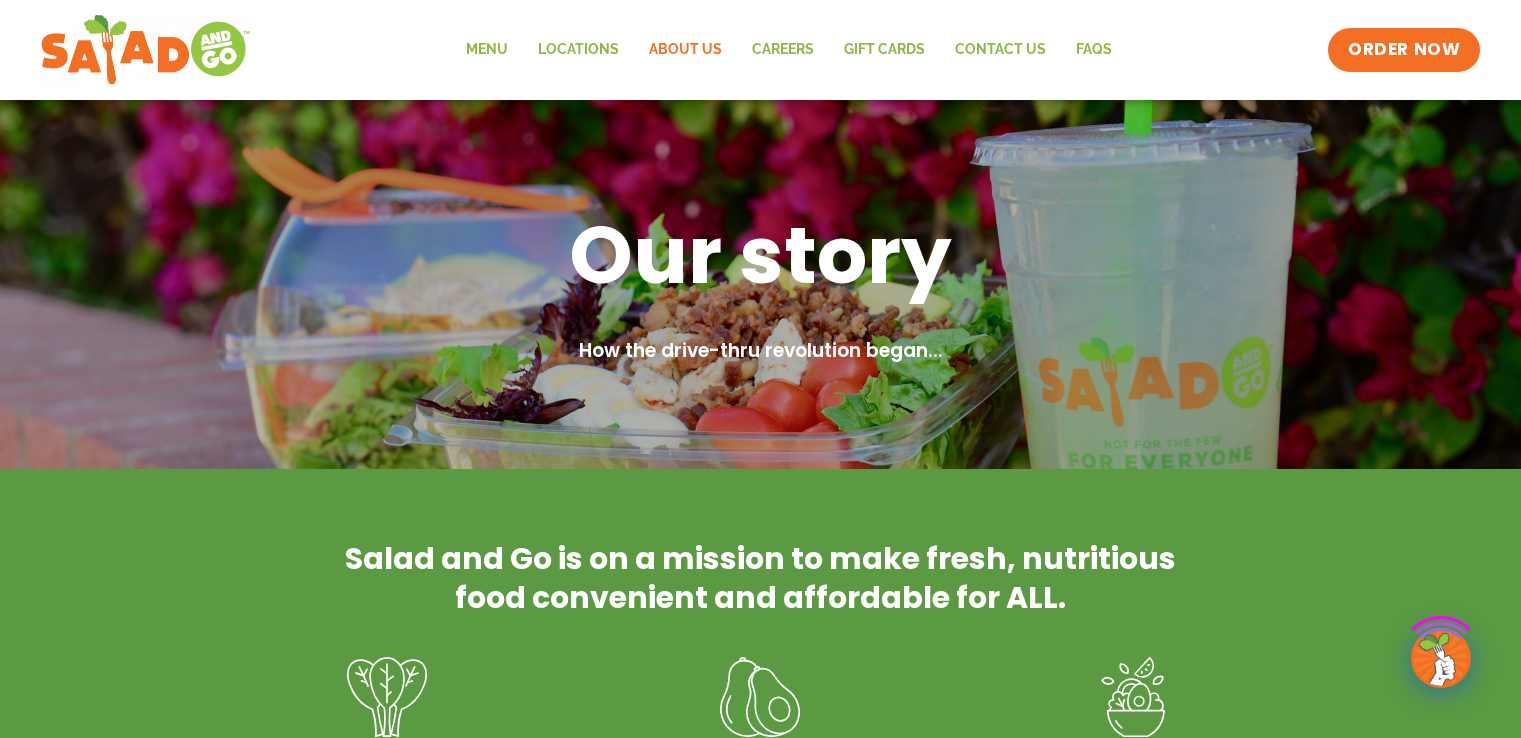 scroll, scrollTop: 0, scrollLeft: 0, axis: both 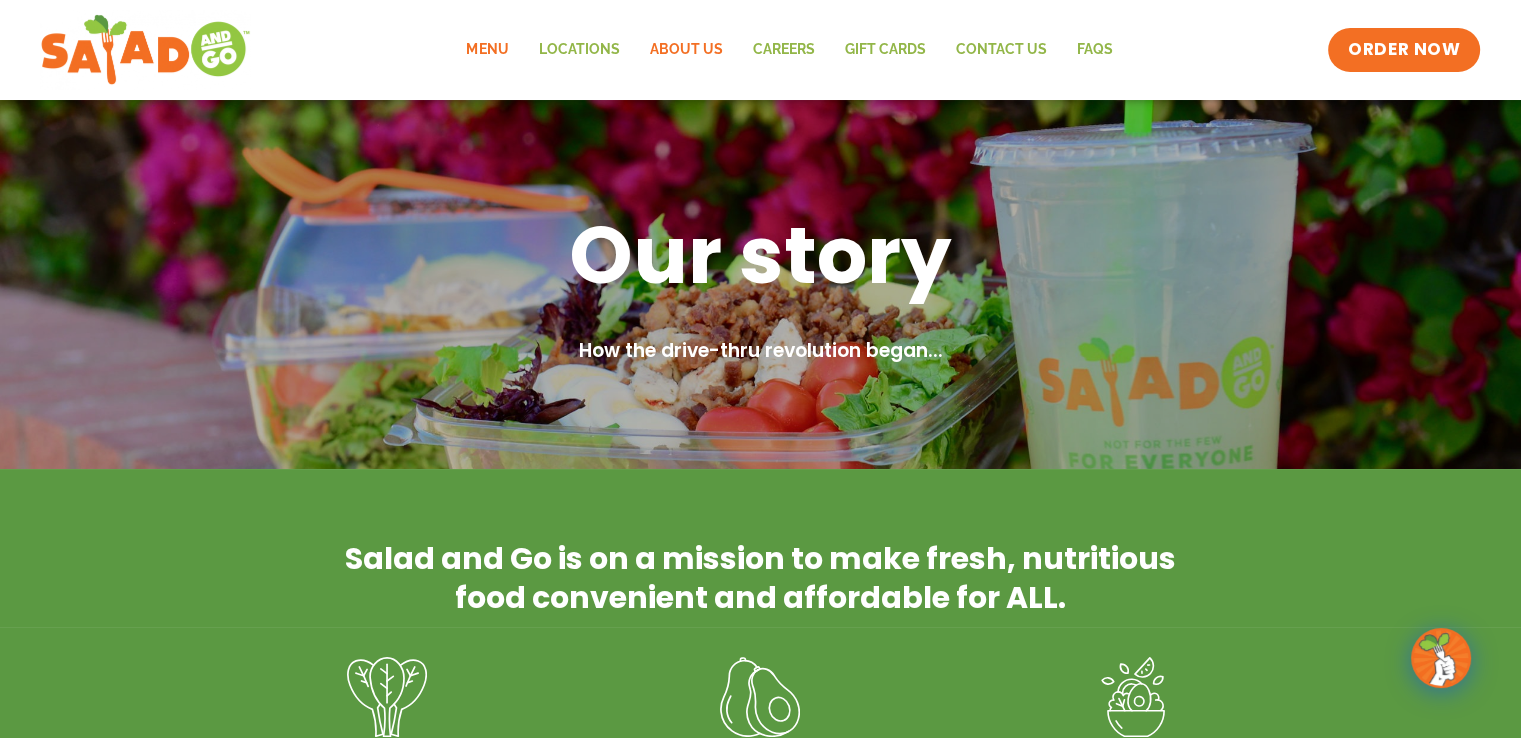 click on "Menu" 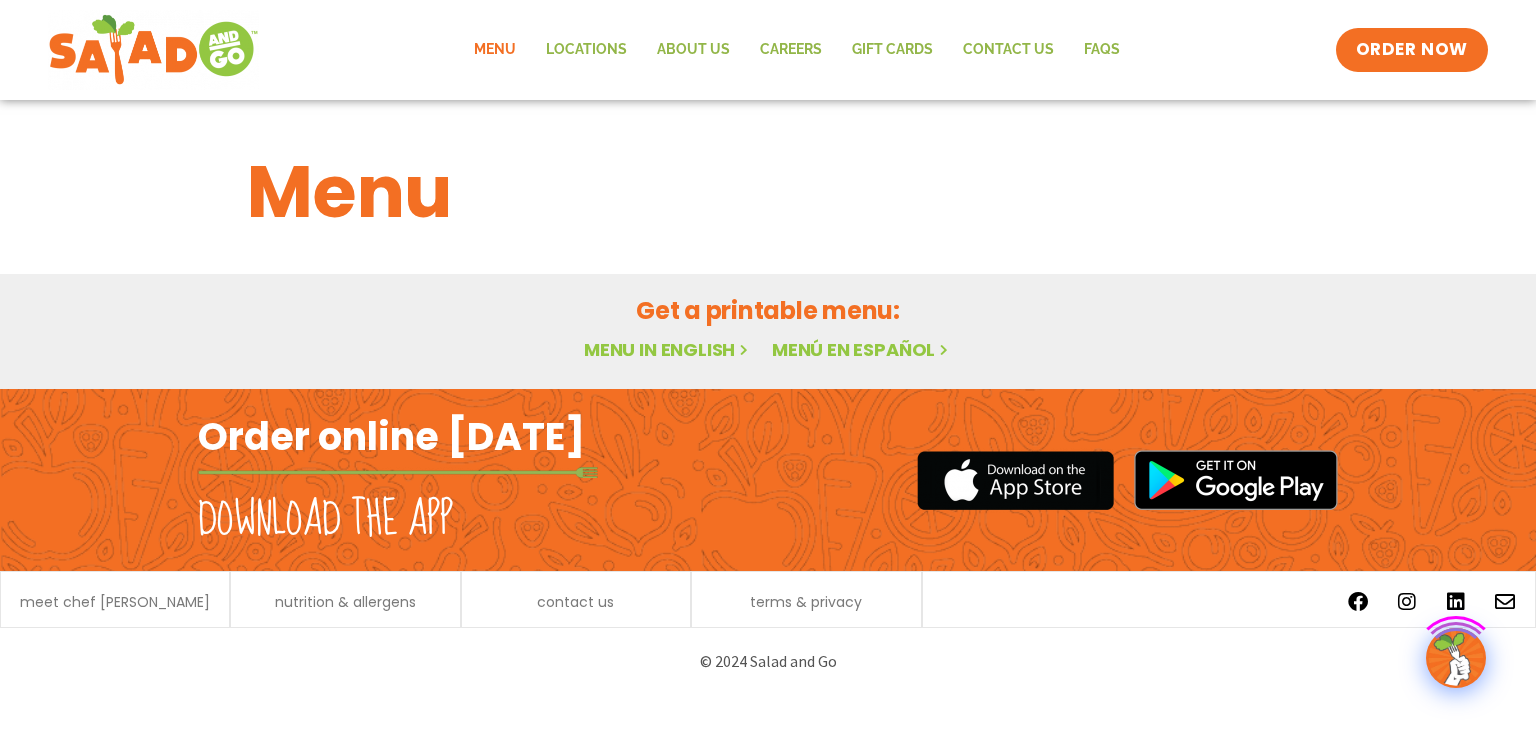 scroll, scrollTop: 0, scrollLeft: 0, axis: both 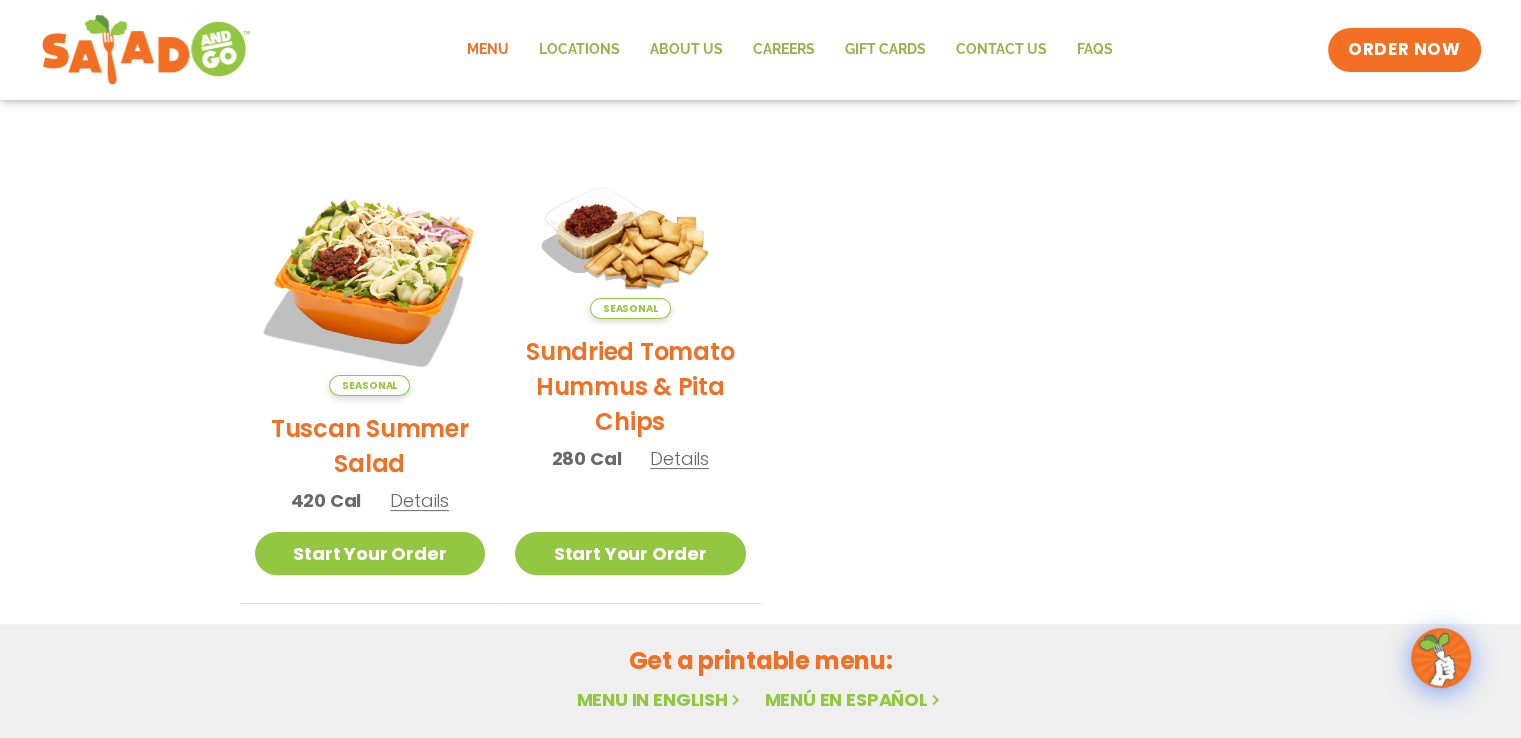 click on "Details" at bounding box center (419, 500) 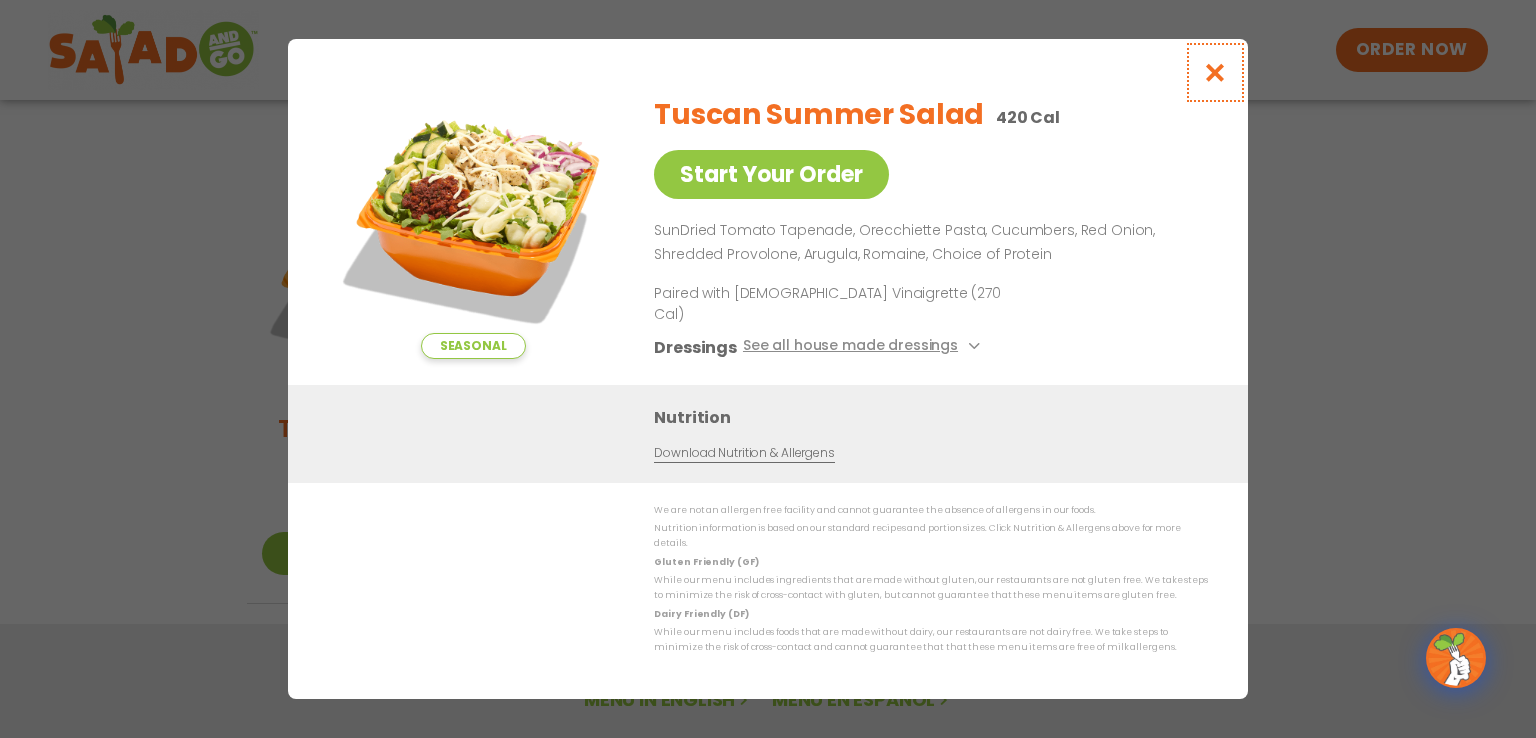 click at bounding box center (1215, 72) 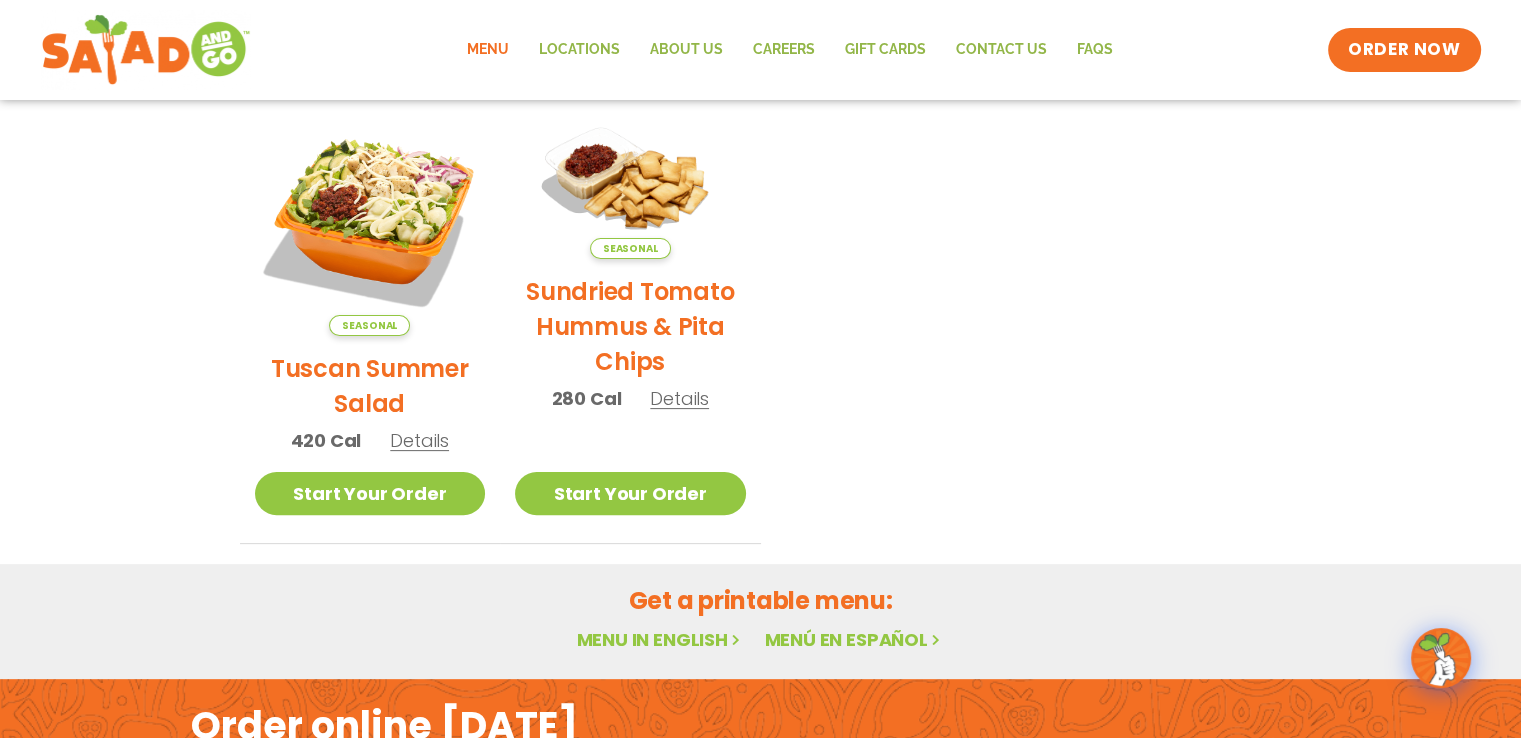 scroll, scrollTop: 705, scrollLeft: 0, axis: vertical 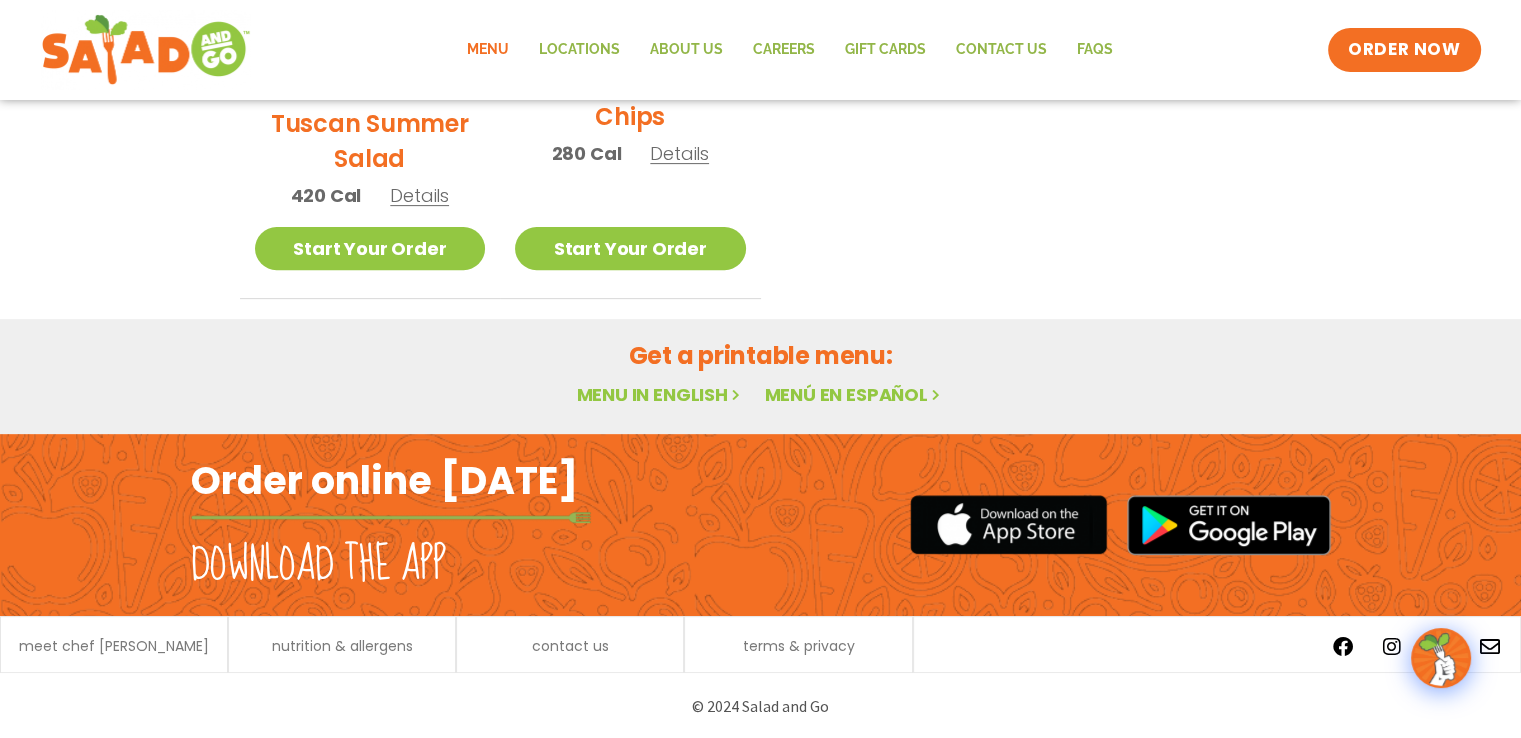 click on "Get a printable menu:" at bounding box center [761, 355] 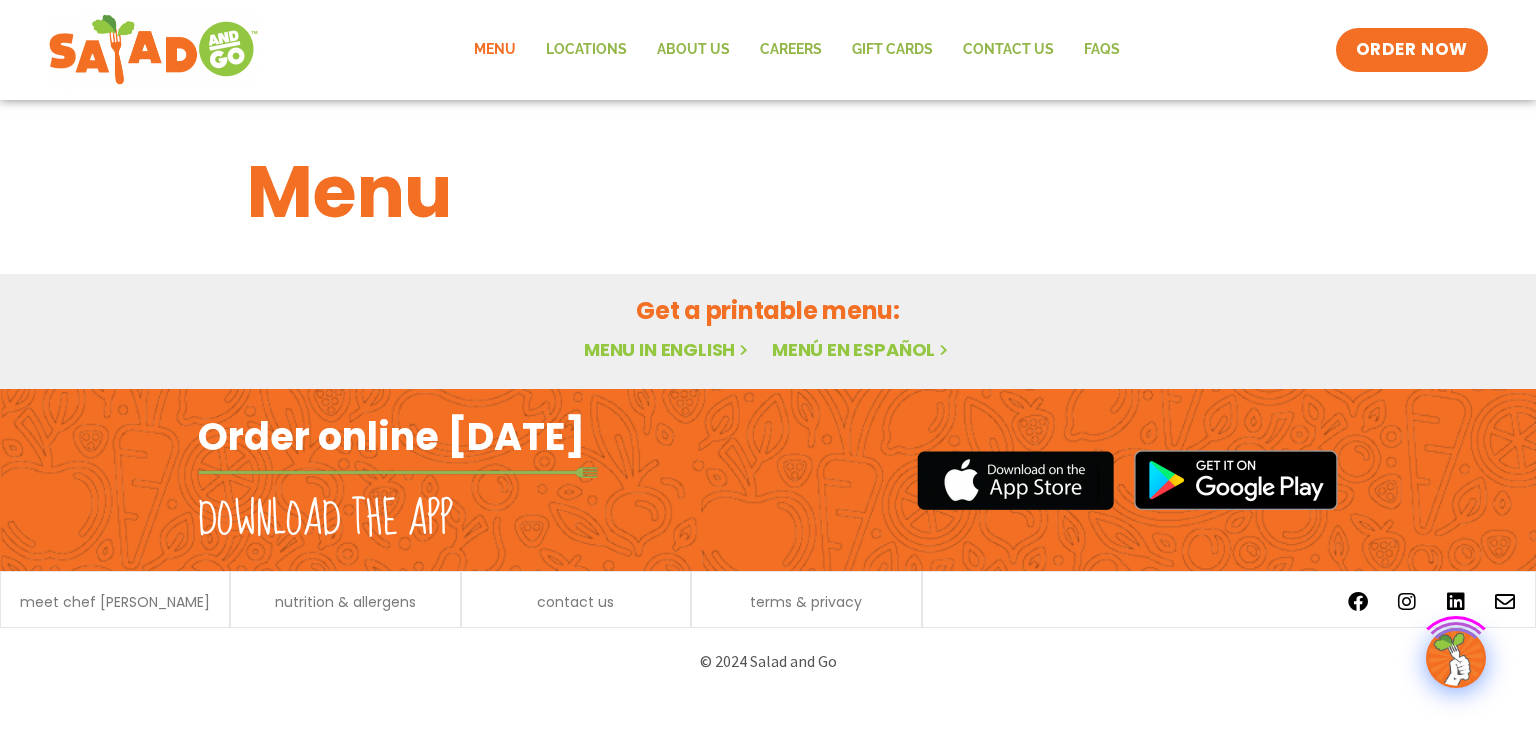 scroll, scrollTop: 0, scrollLeft: 0, axis: both 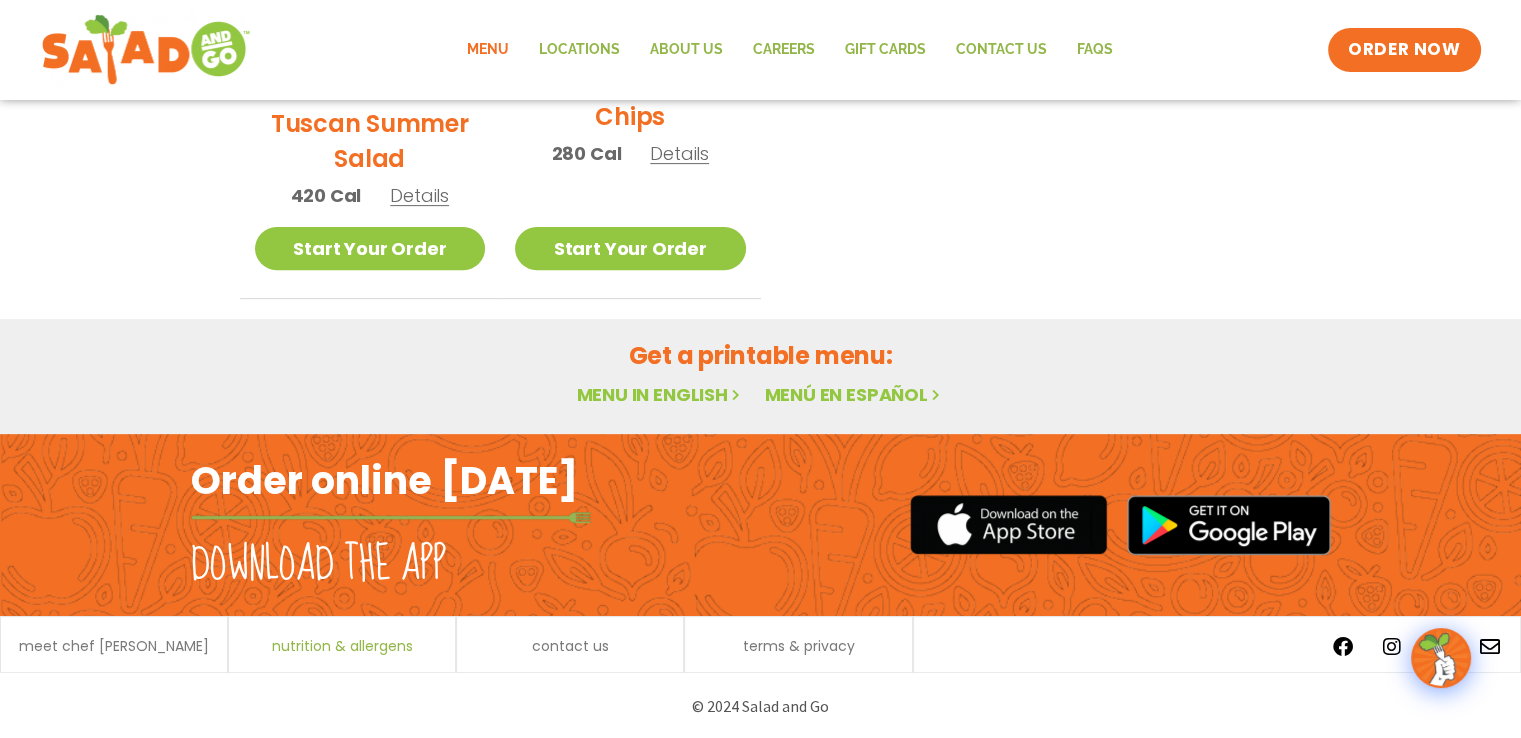 click on "nutrition & allergens" at bounding box center [342, 646] 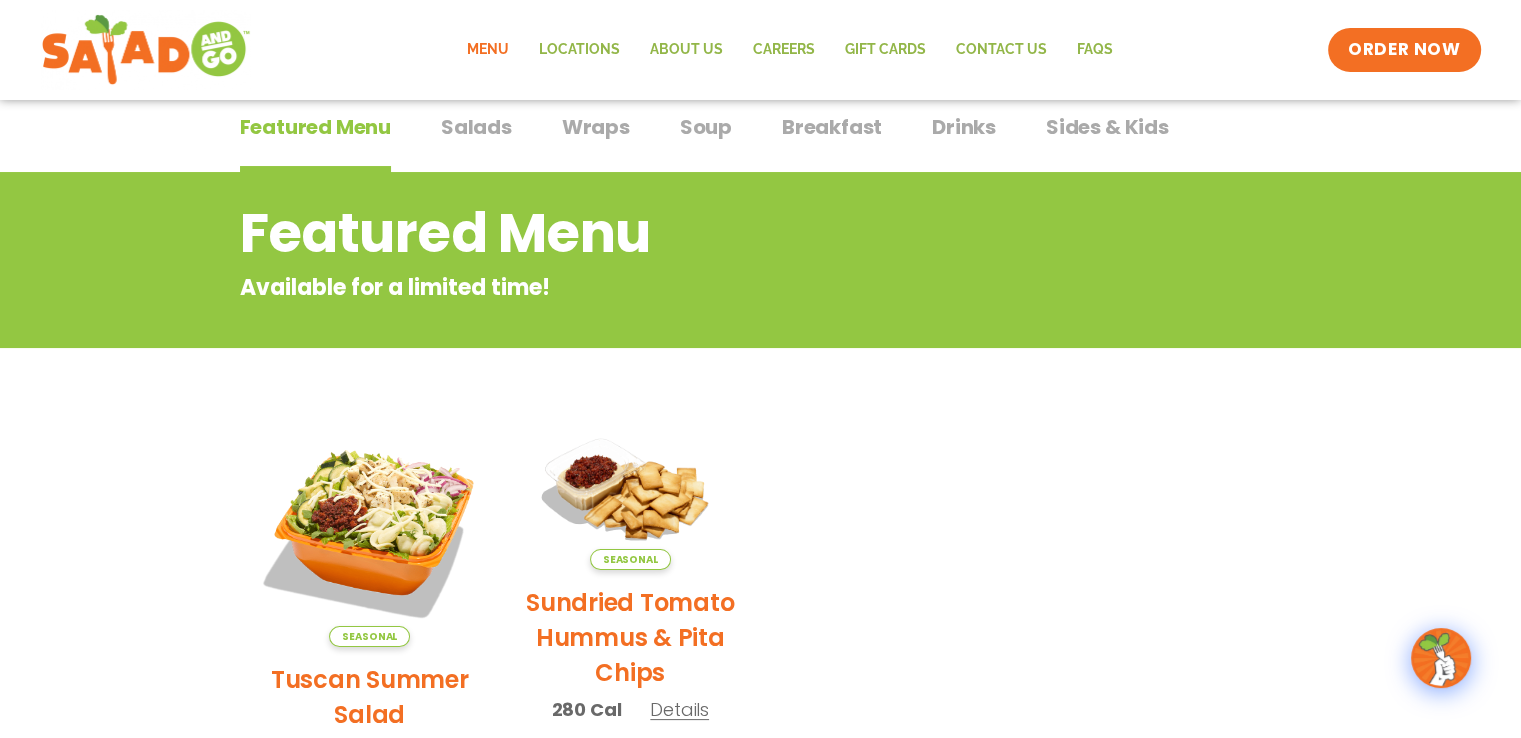scroll, scrollTop: 500, scrollLeft: 0, axis: vertical 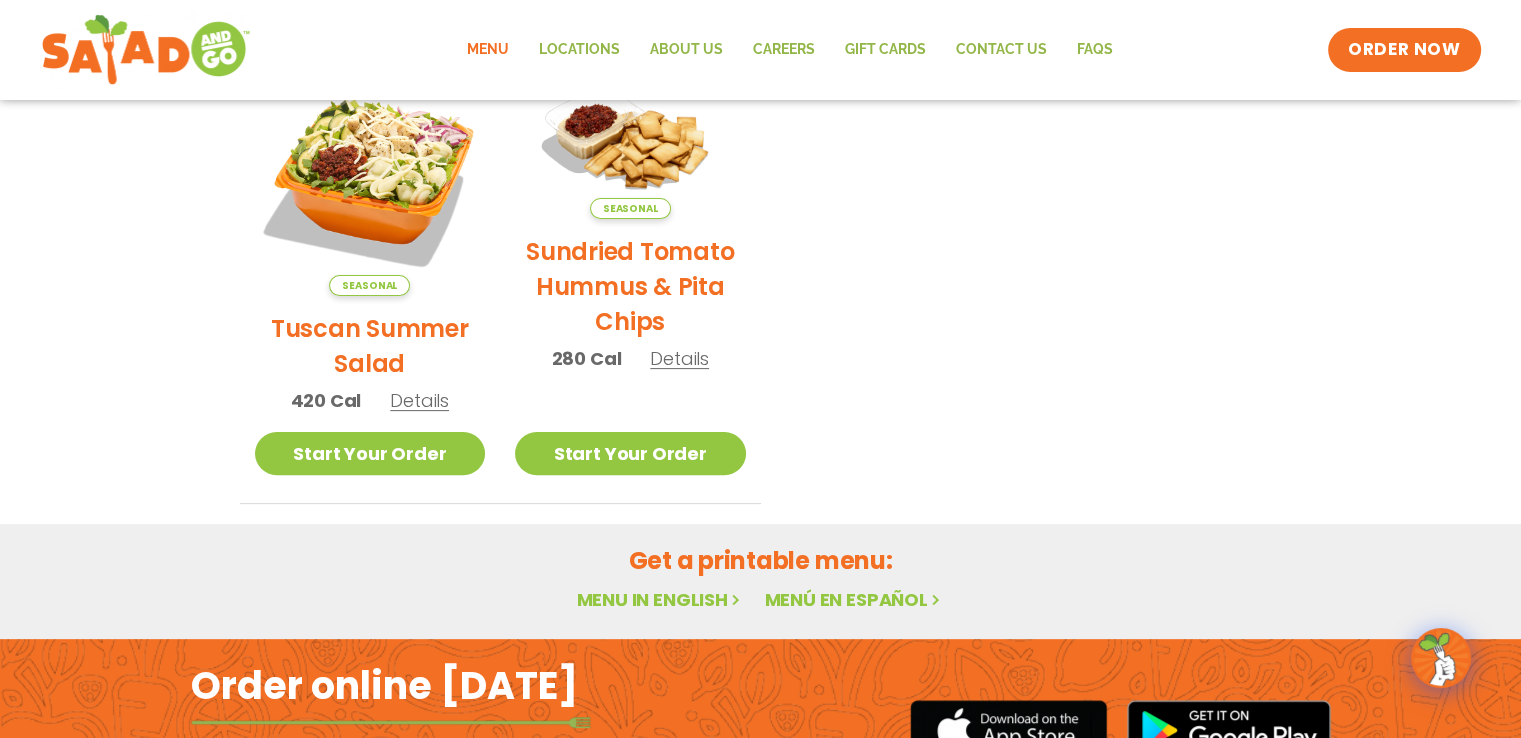 click on "Get a printable menu:" at bounding box center (761, 560) 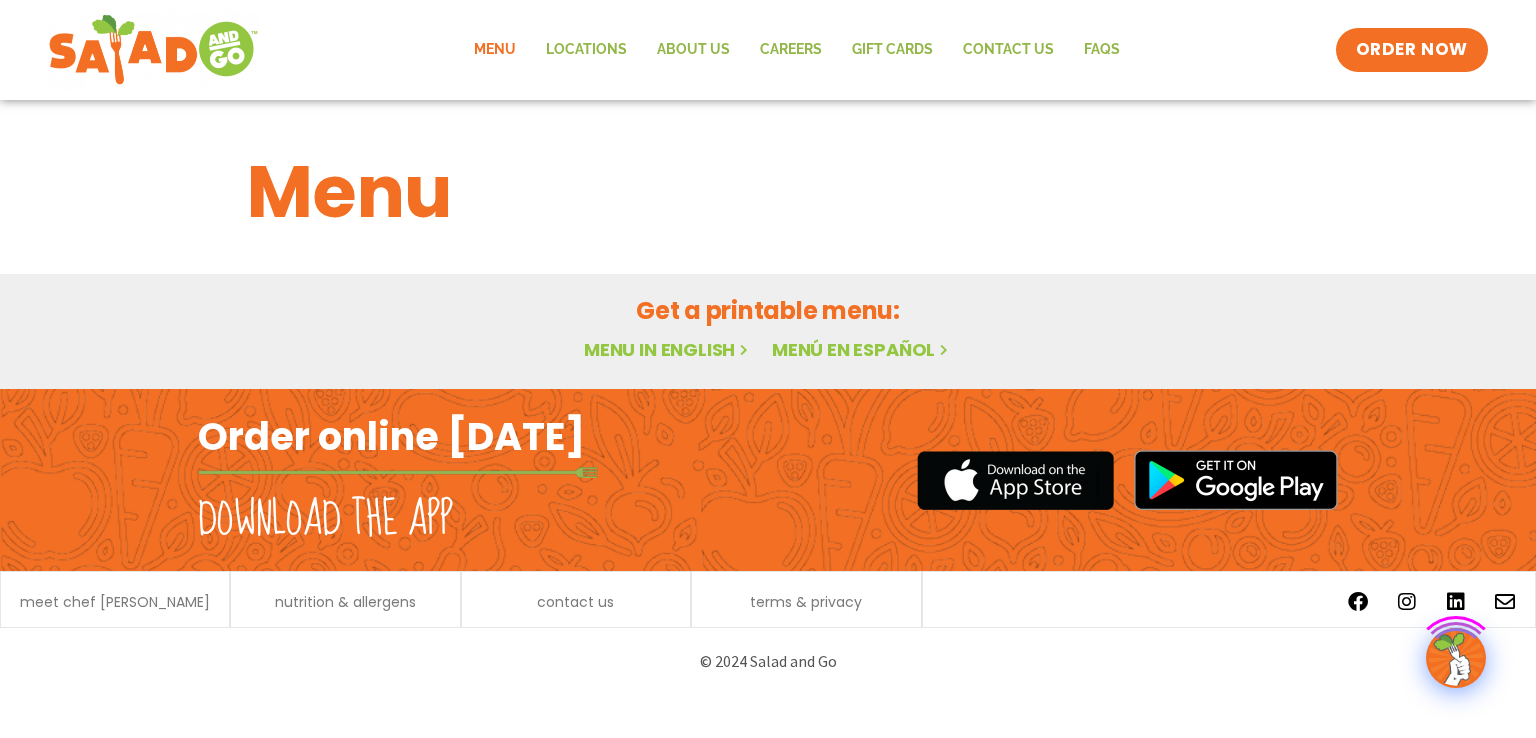 scroll, scrollTop: 0, scrollLeft: 0, axis: both 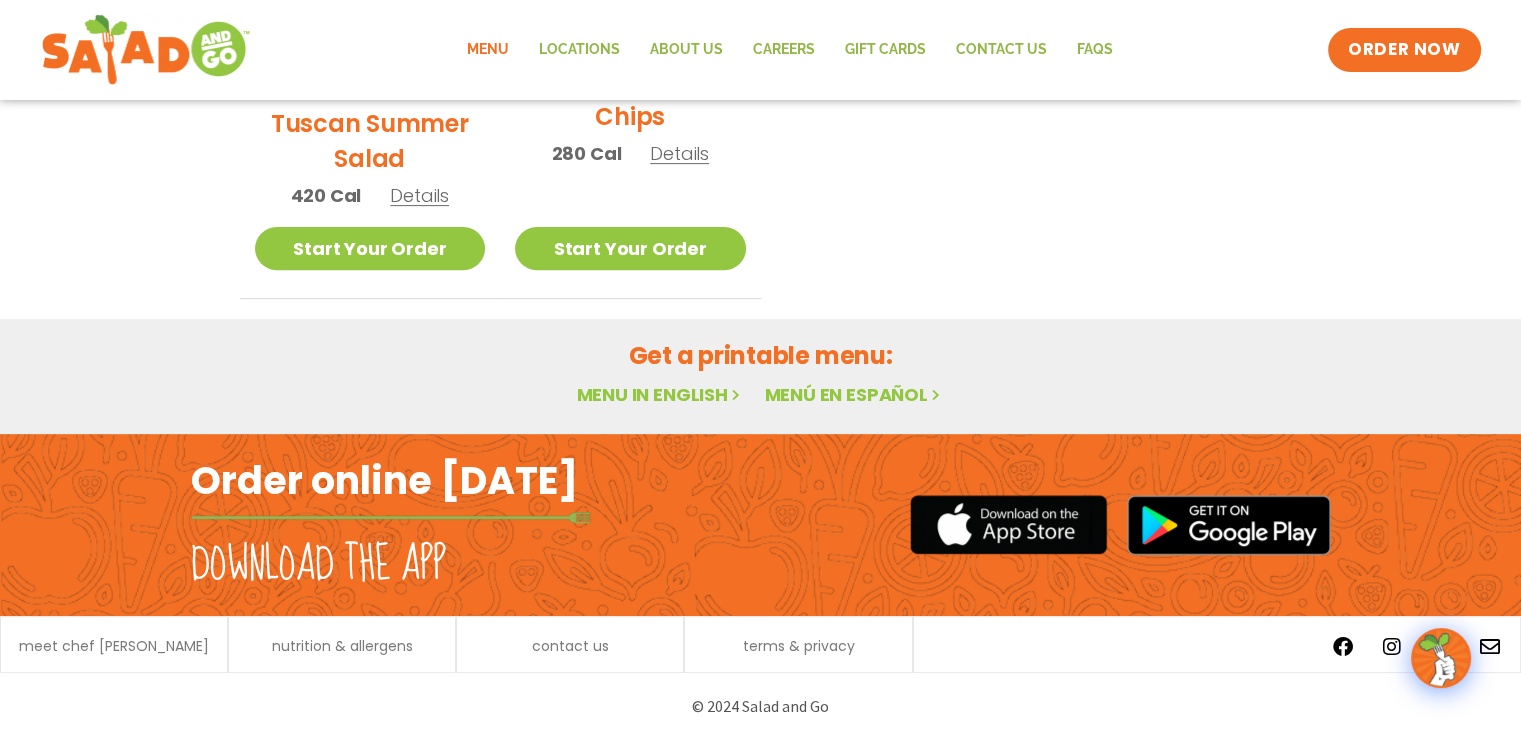 click on "Menu in English" at bounding box center (660, 394) 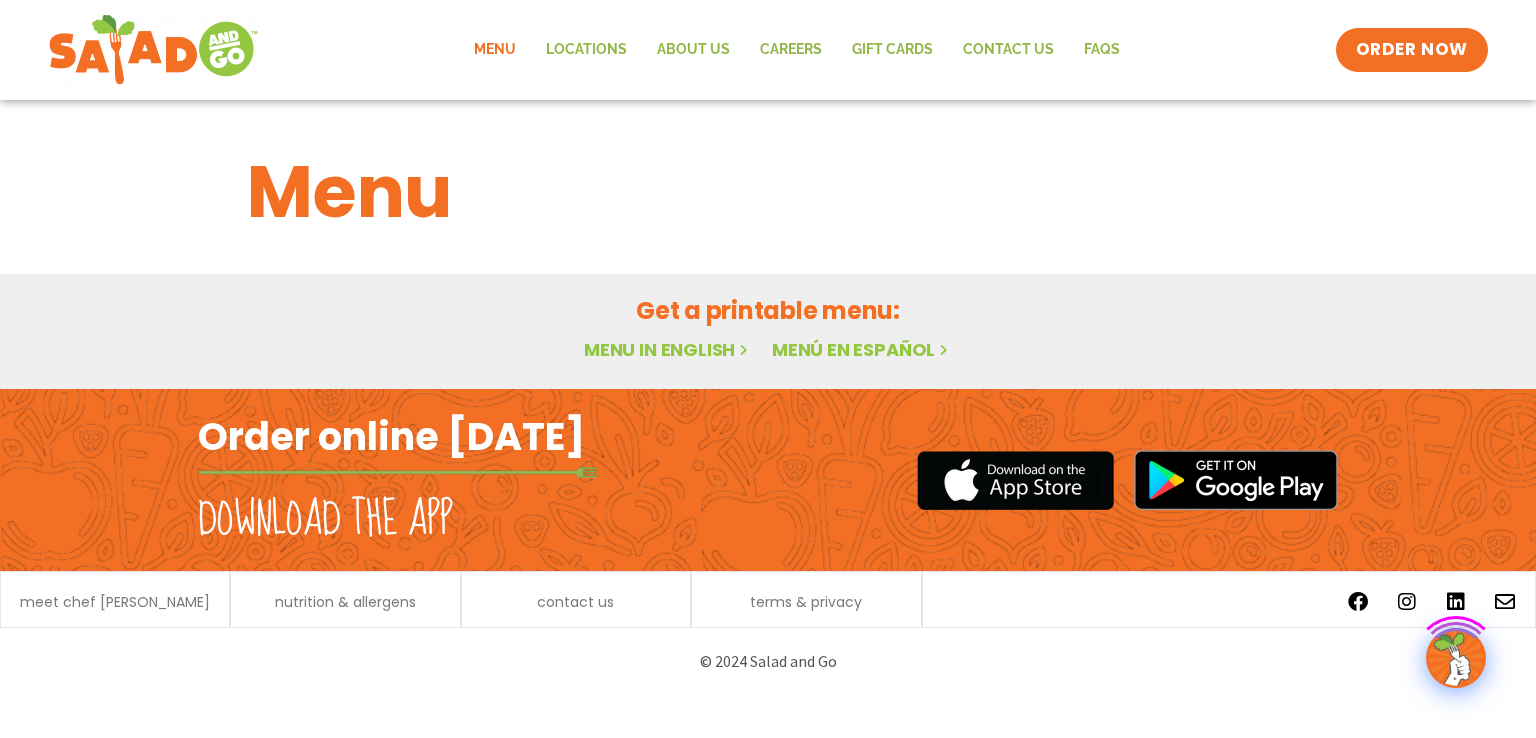 scroll, scrollTop: 0, scrollLeft: 0, axis: both 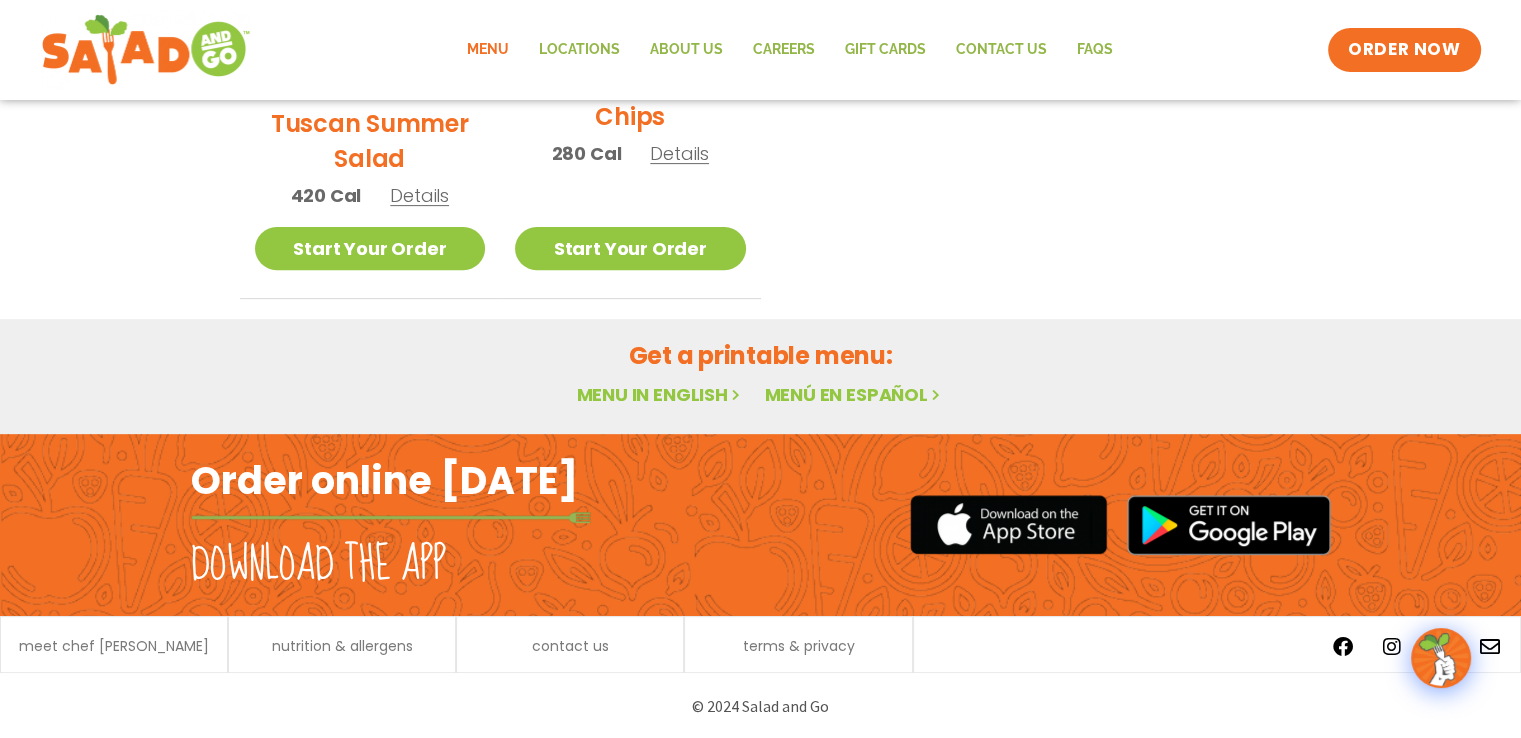 click on "Menu in English" at bounding box center (660, 394) 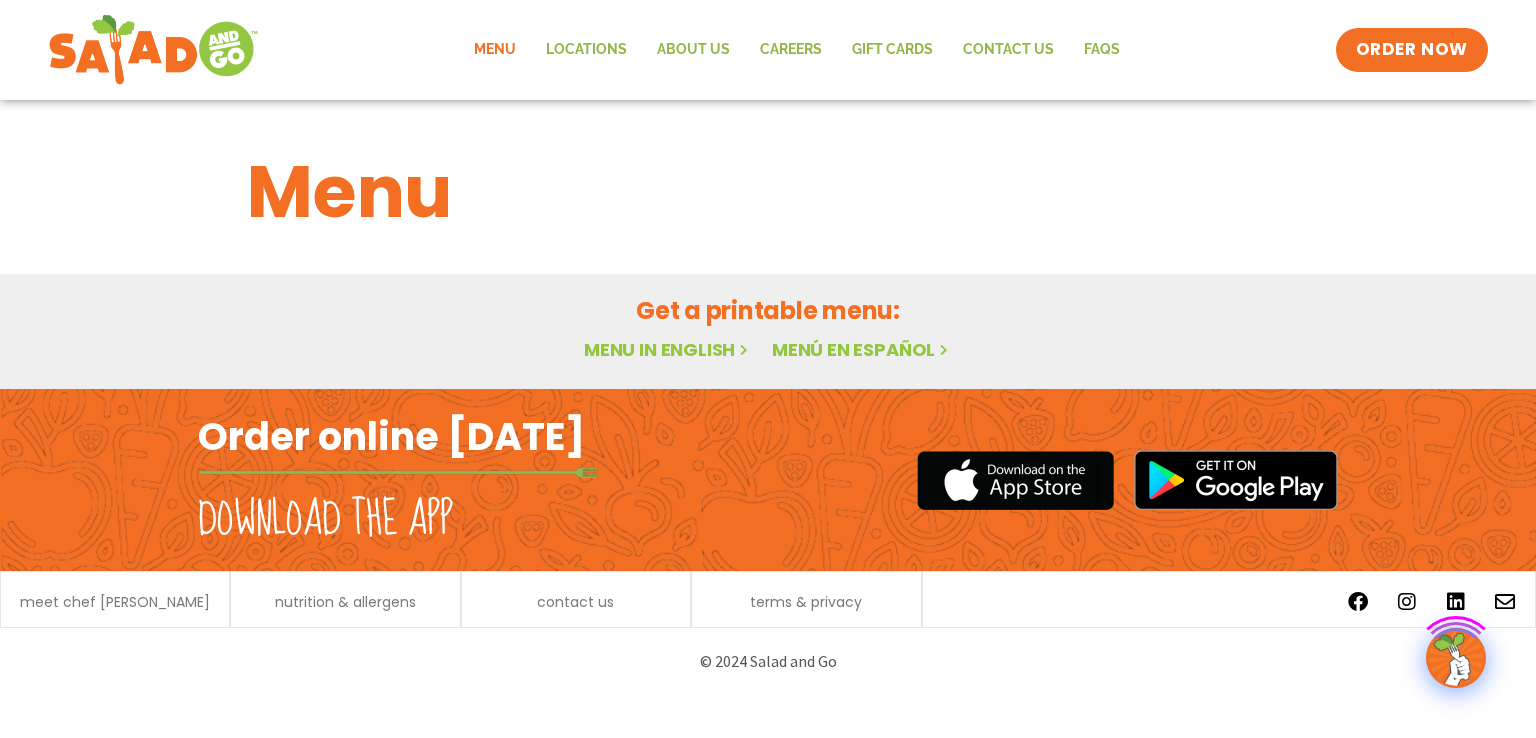 scroll, scrollTop: 0, scrollLeft: 0, axis: both 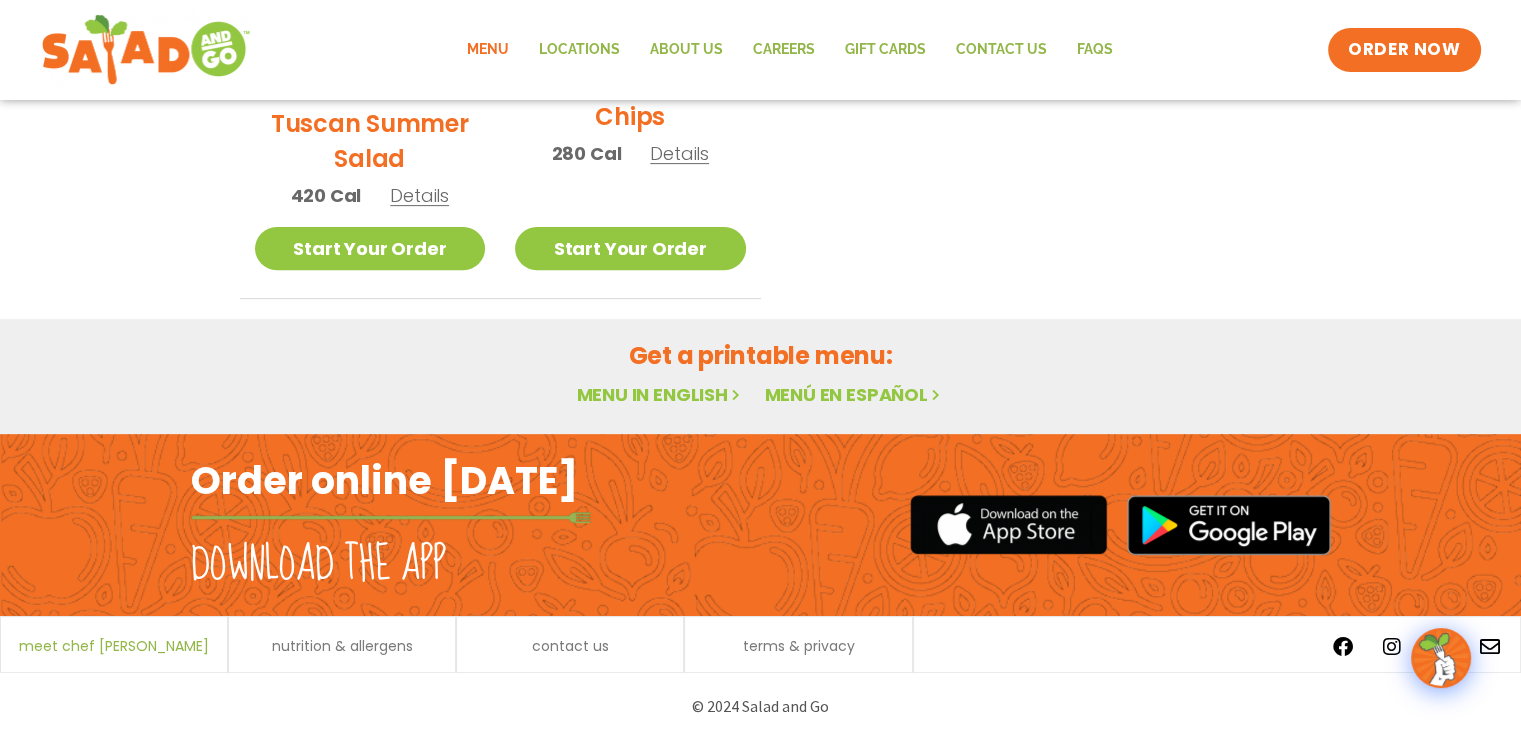 click on "meet chef [PERSON_NAME]" at bounding box center [114, 646] 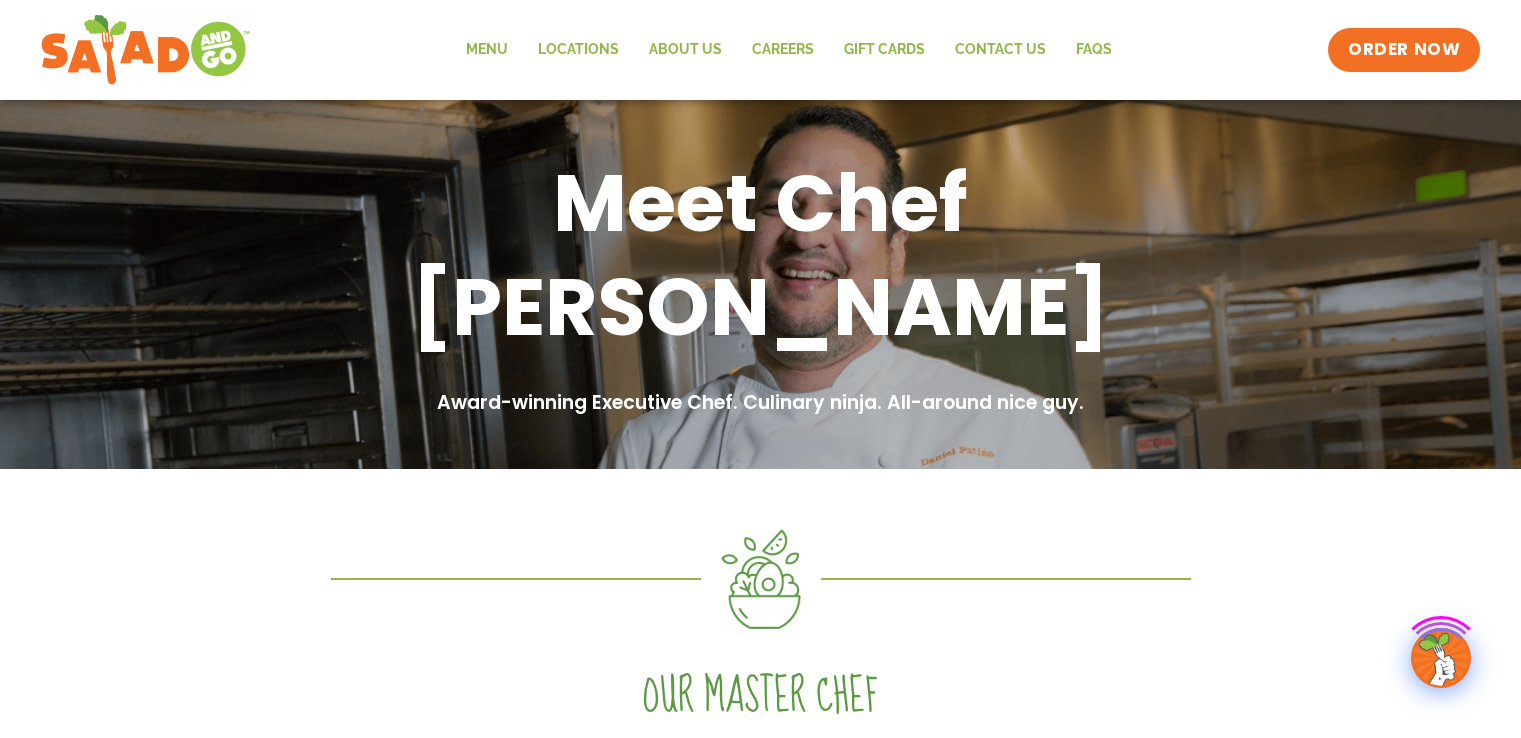 scroll, scrollTop: 0, scrollLeft: 0, axis: both 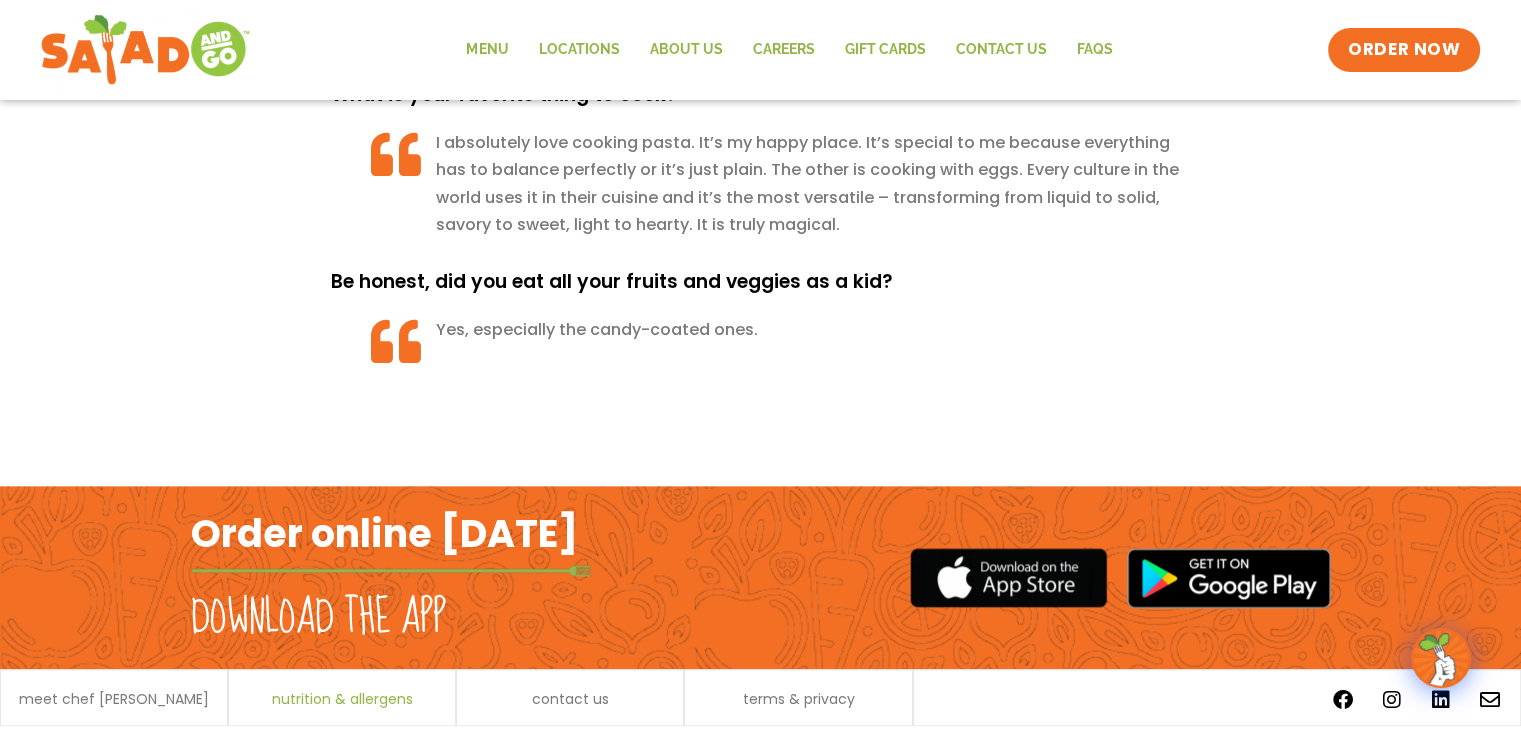 click on "nutrition & allergens" at bounding box center (342, 699) 